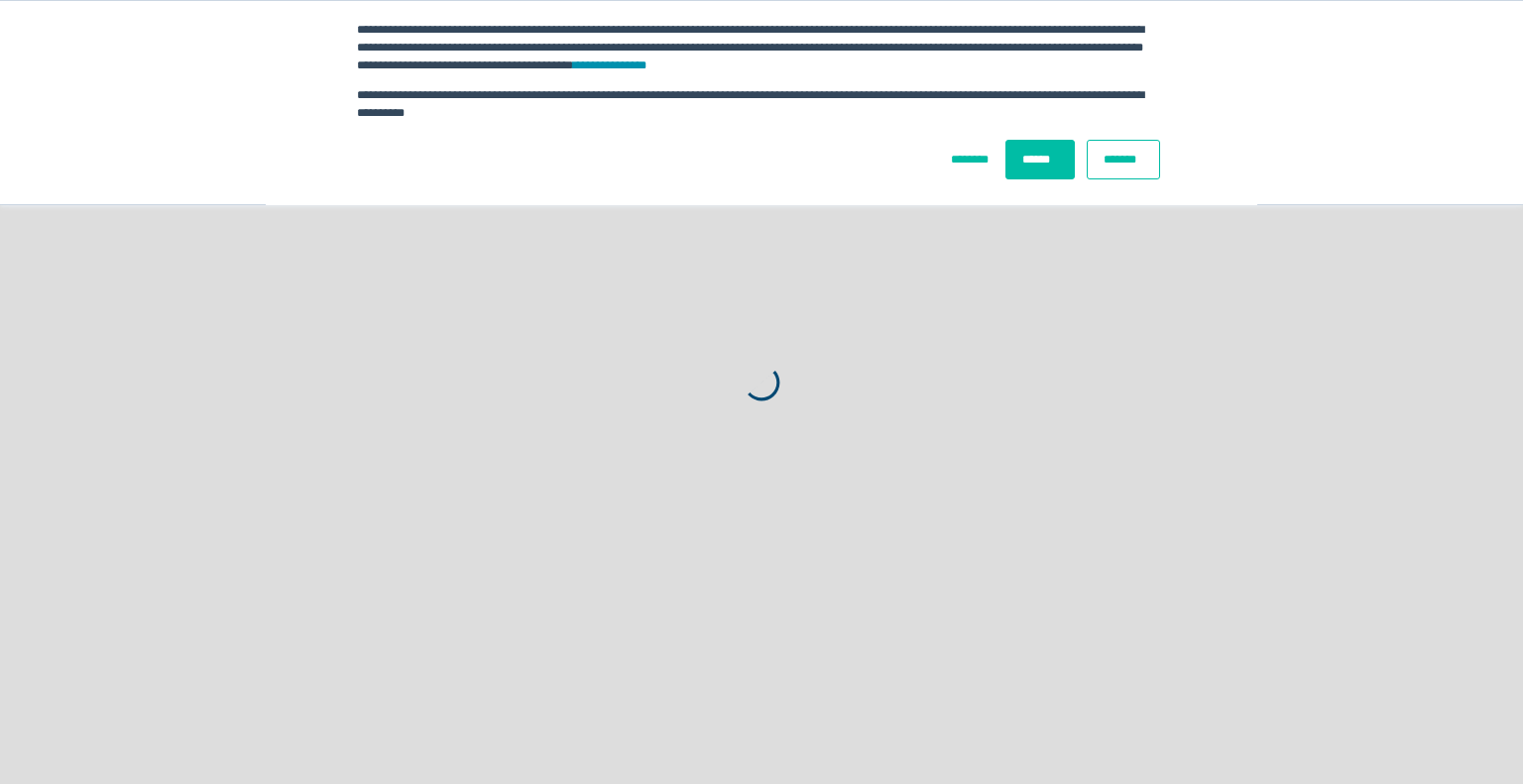 scroll, scrollTop: 0, scrollLeft: 0, axis: both 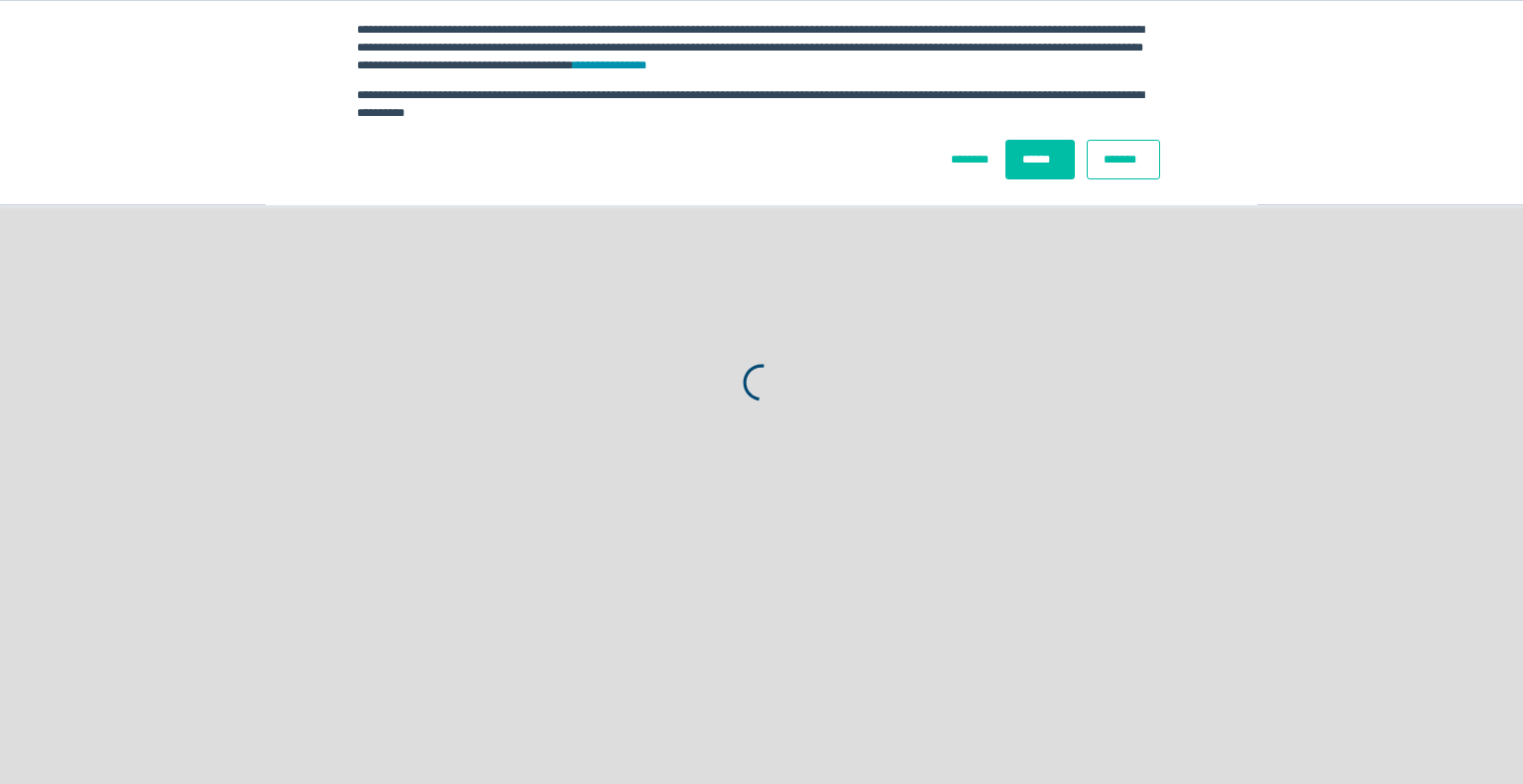 click on "*******" at bounding box center [1123, 160] 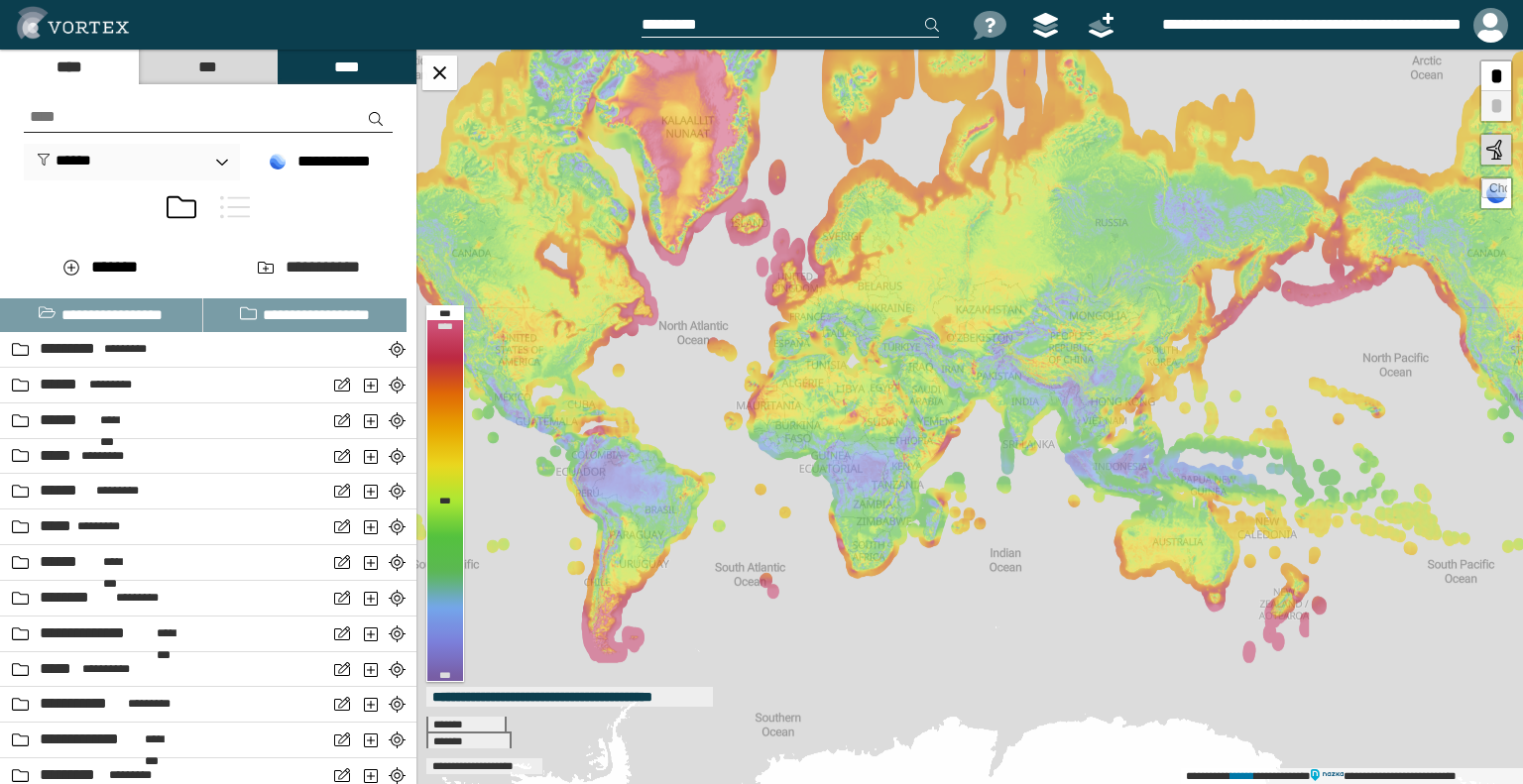 drag, startPoint x: 1187, startPoint y: 522, endPoint x: 1018, endPoint y: 505, distance: 169.85288 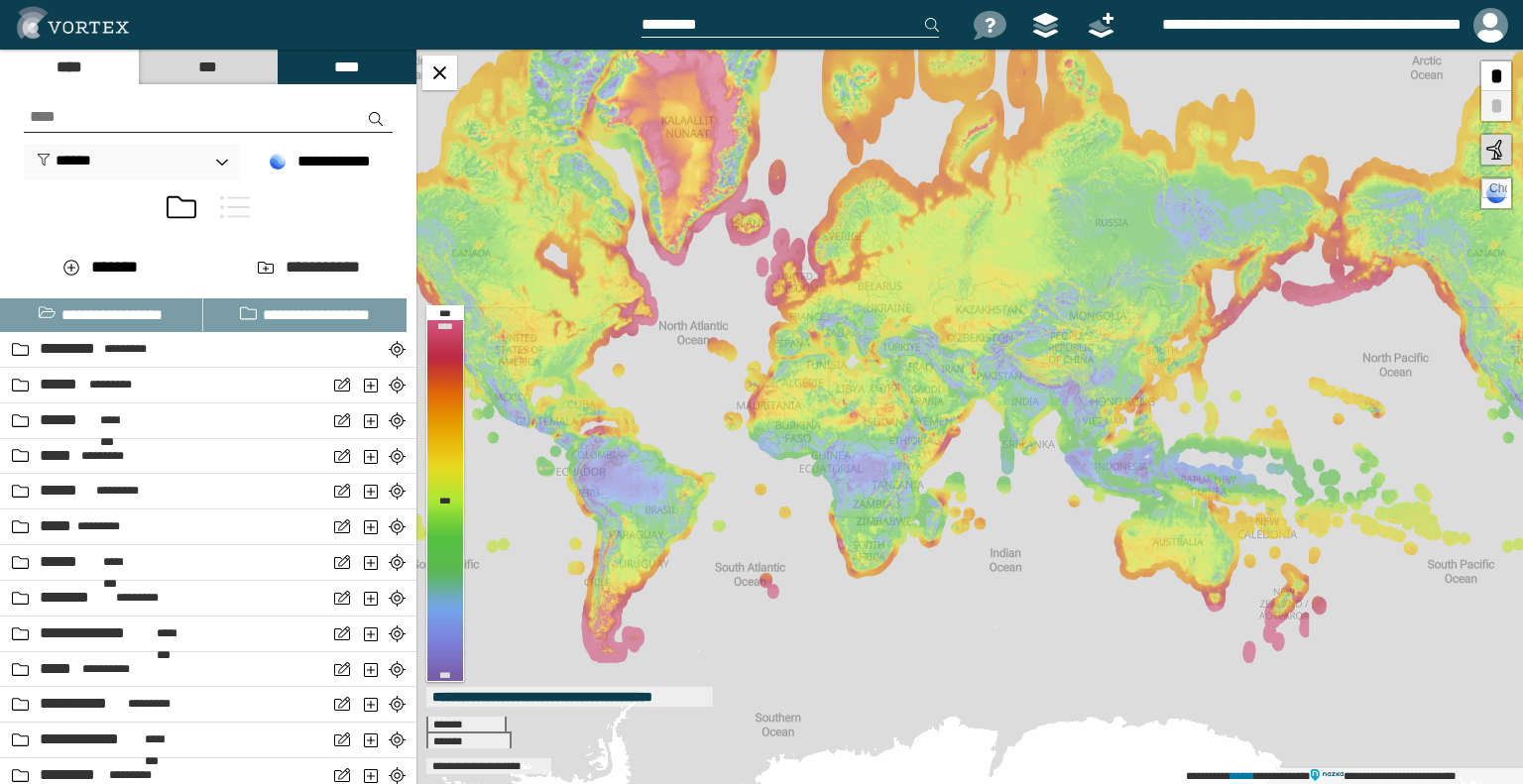 click at bounding box center (235, 207) 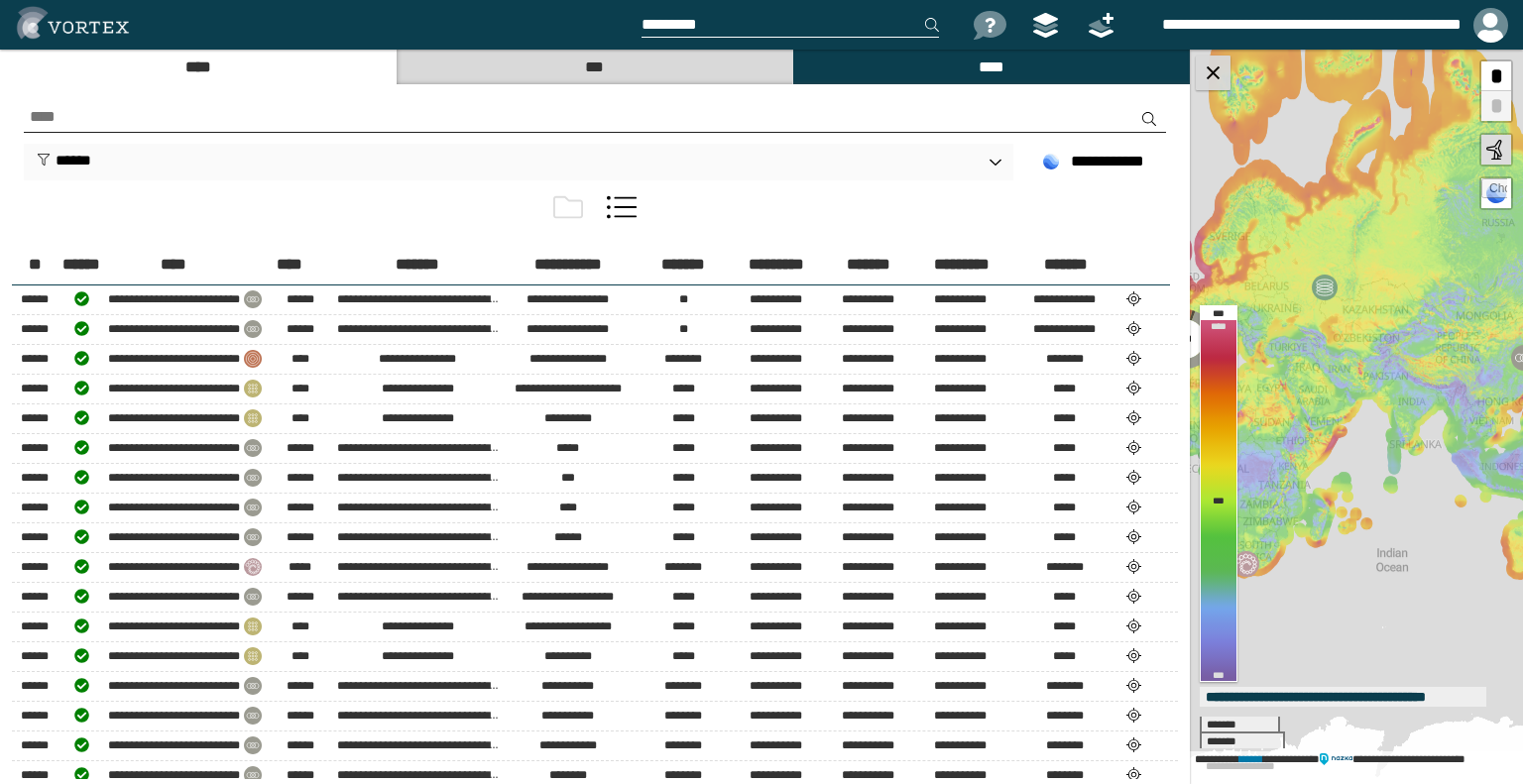 click at bounding box center [1213, 72] 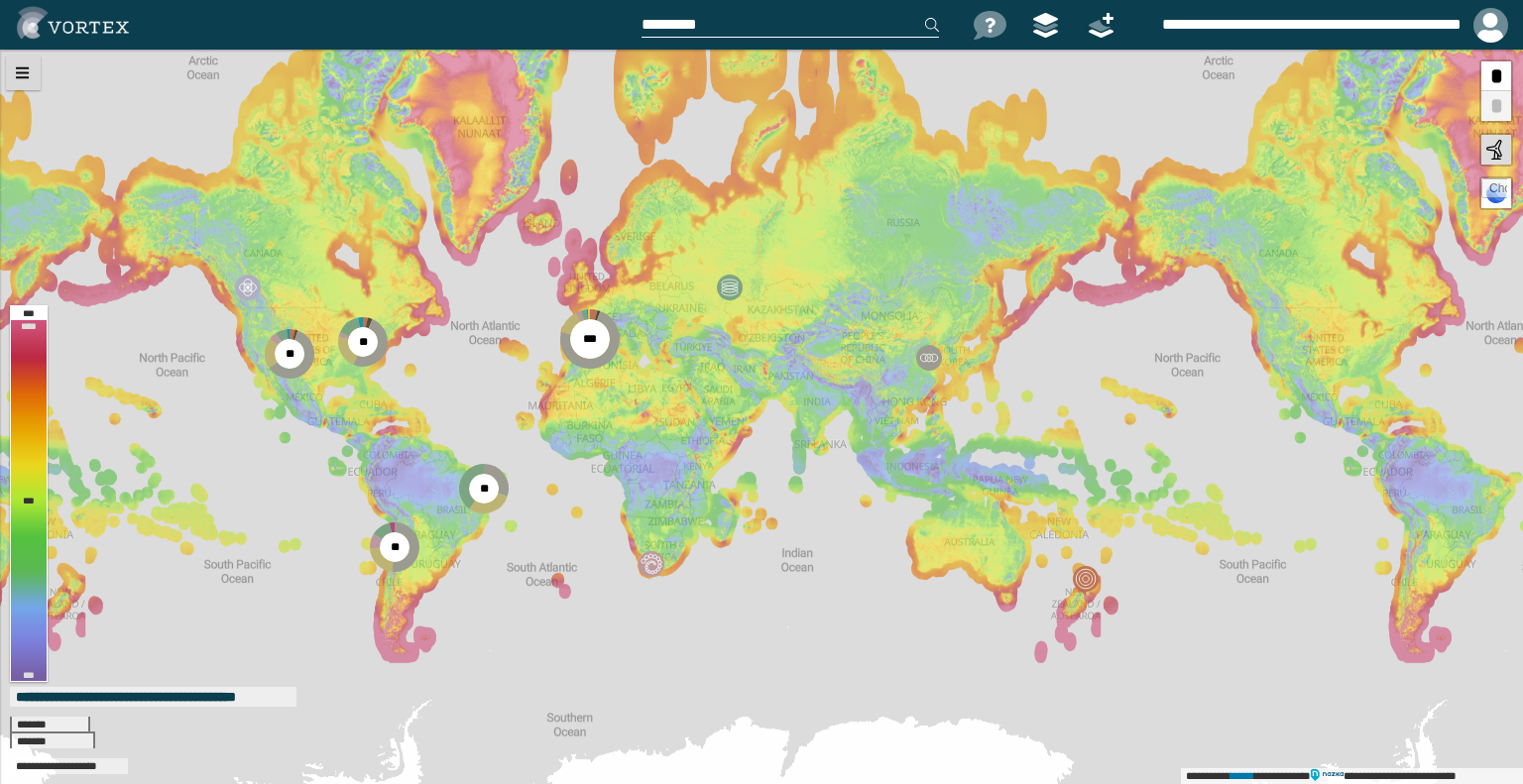 click at bounding box center (23, 72) 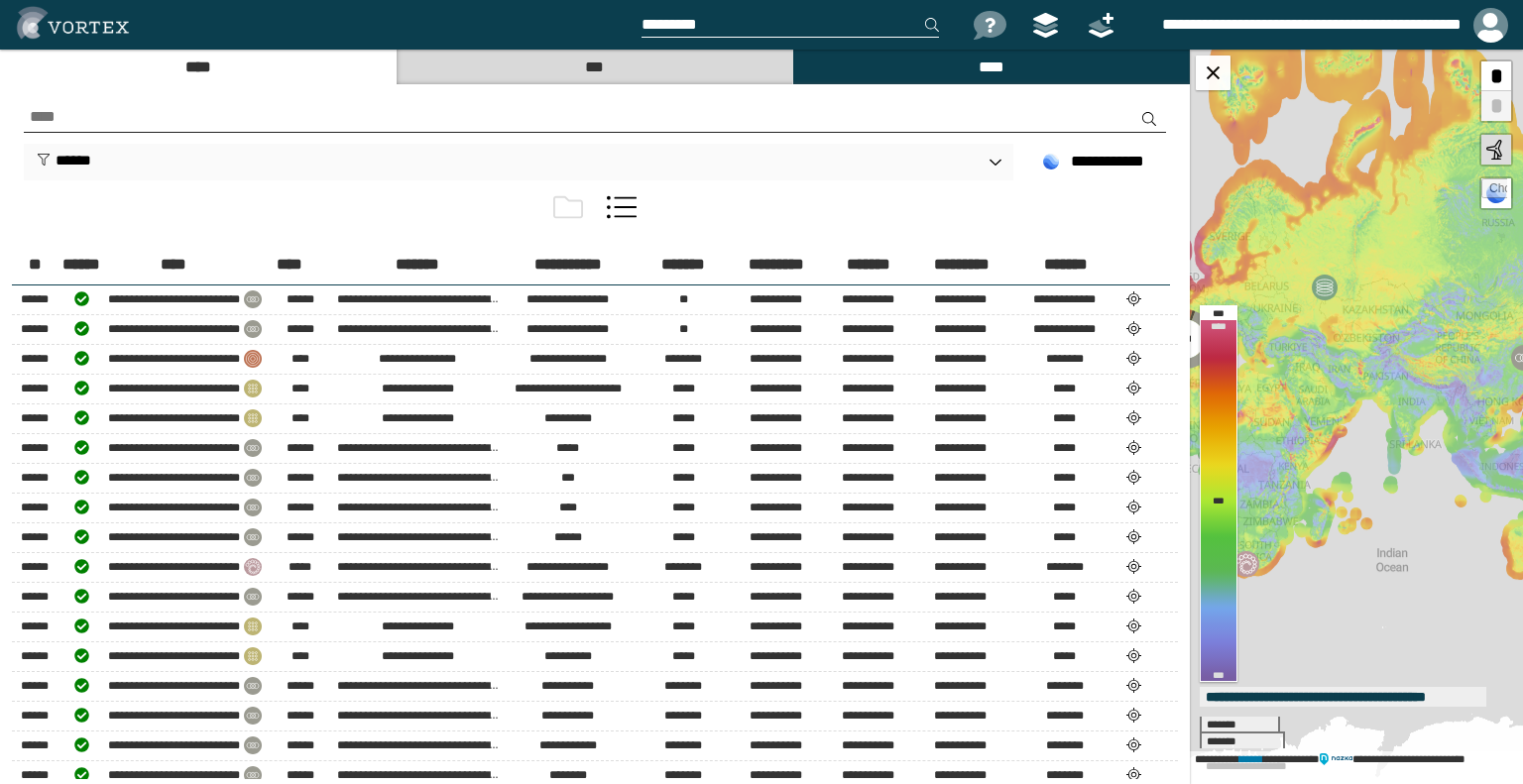 click at bounding box center [595, 117] 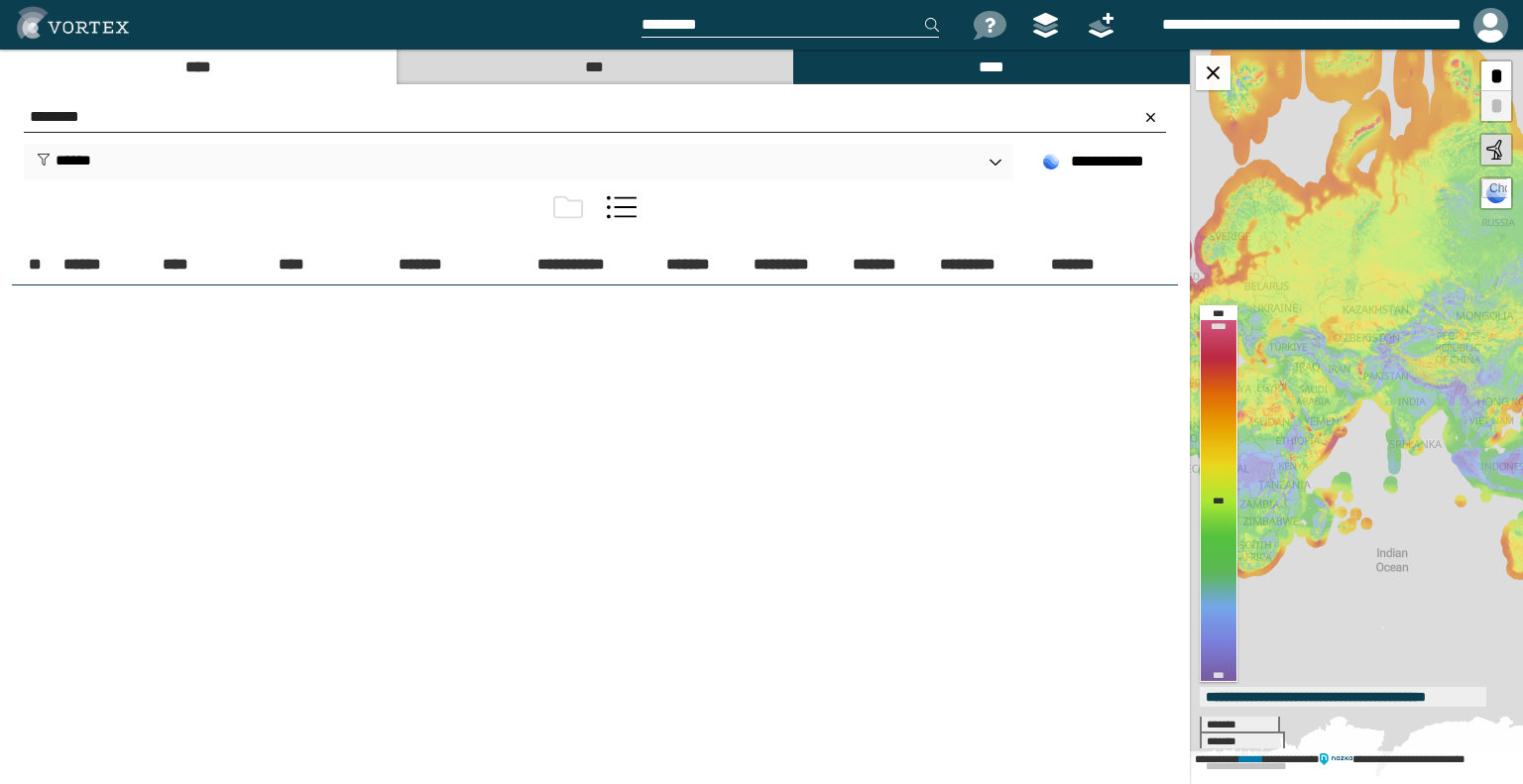 type on "********" 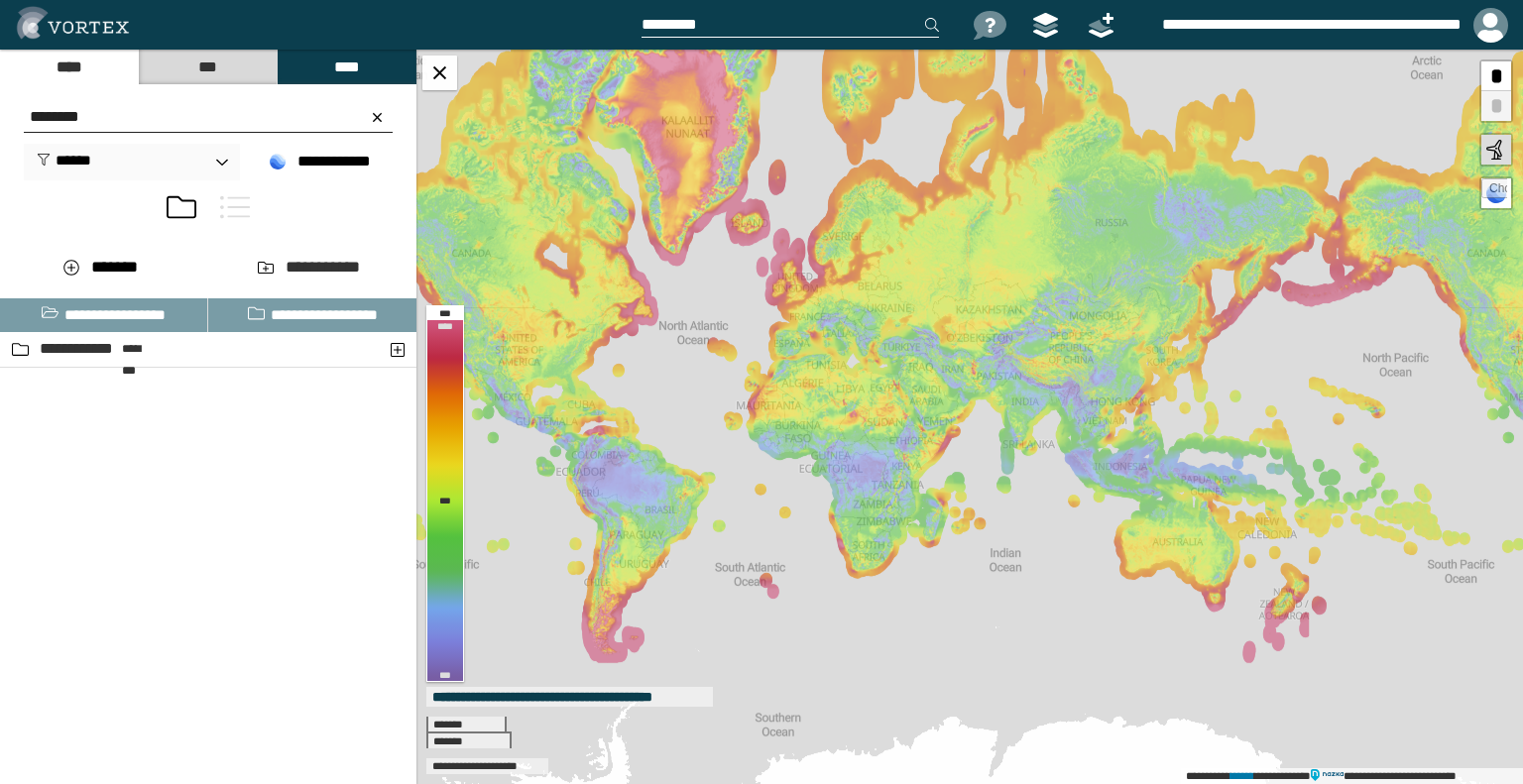 click on "********" at bounding box center (208, 117) 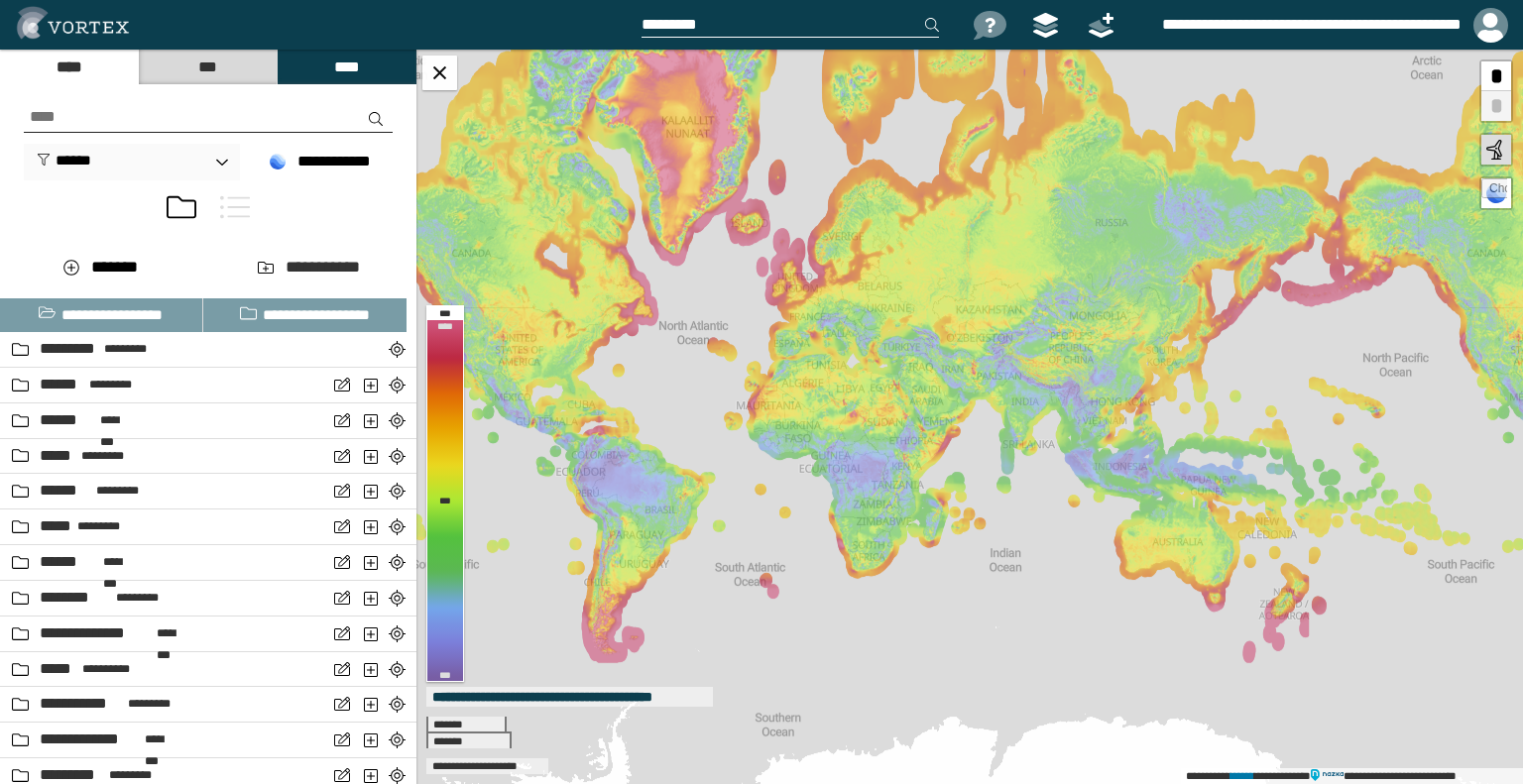 click at bounding box center (208, 117) 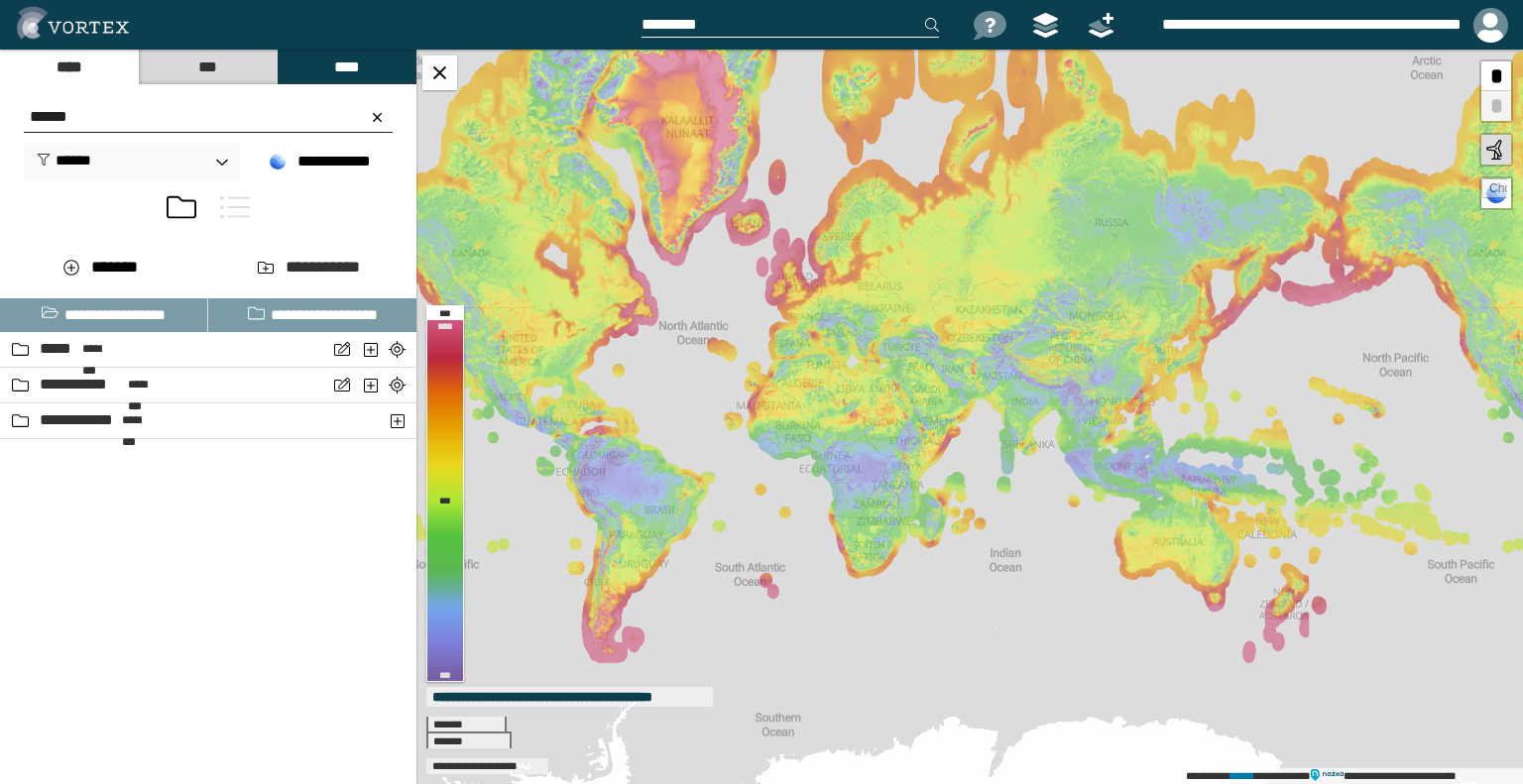 type on "******" 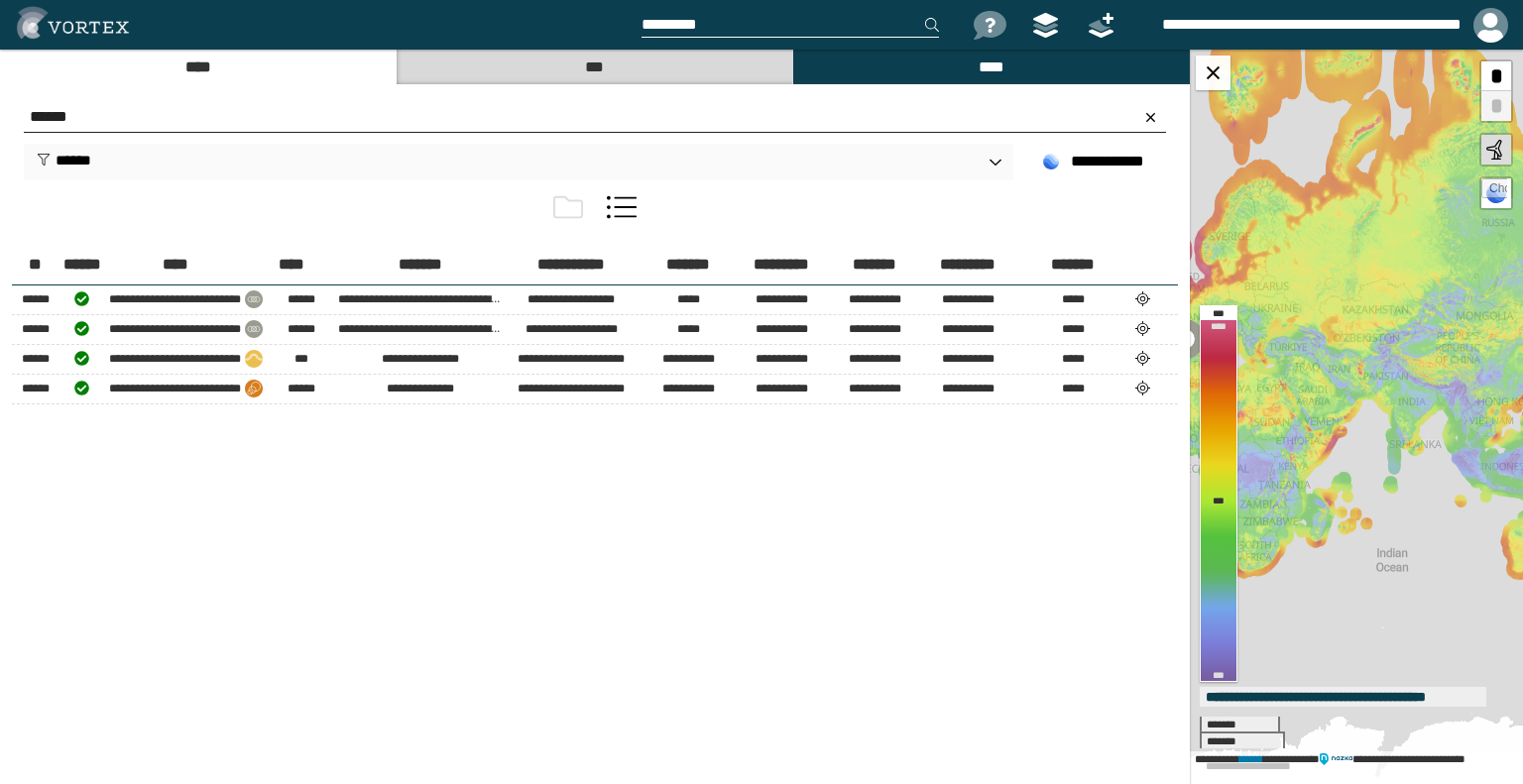 click on "[FIRST] [LAST] [ADDRESS] [CITY], [STATE] [ZIP] [FIRST] [LAST] [ADDRESS] [CITY], [STATE] [ZIP] [FIRST] [LAST] [ADDRESS] [CITY], [STATE] [ZIP] [FIRST] [LAST] [ADDRESS] [CITY], [STATE] [ZIP]" at bounding box center [595, 532] 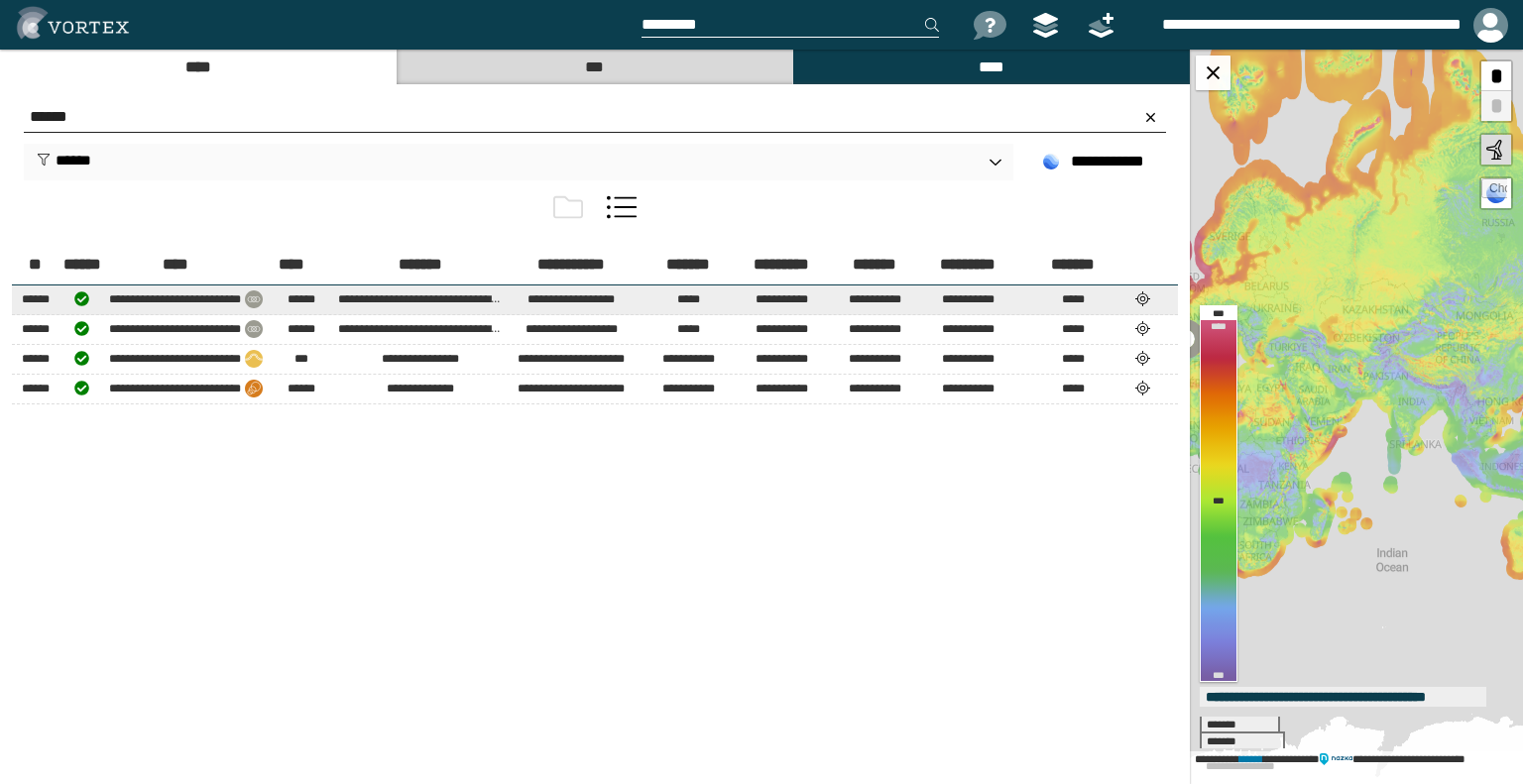 click at bounding box center [1143, 298] 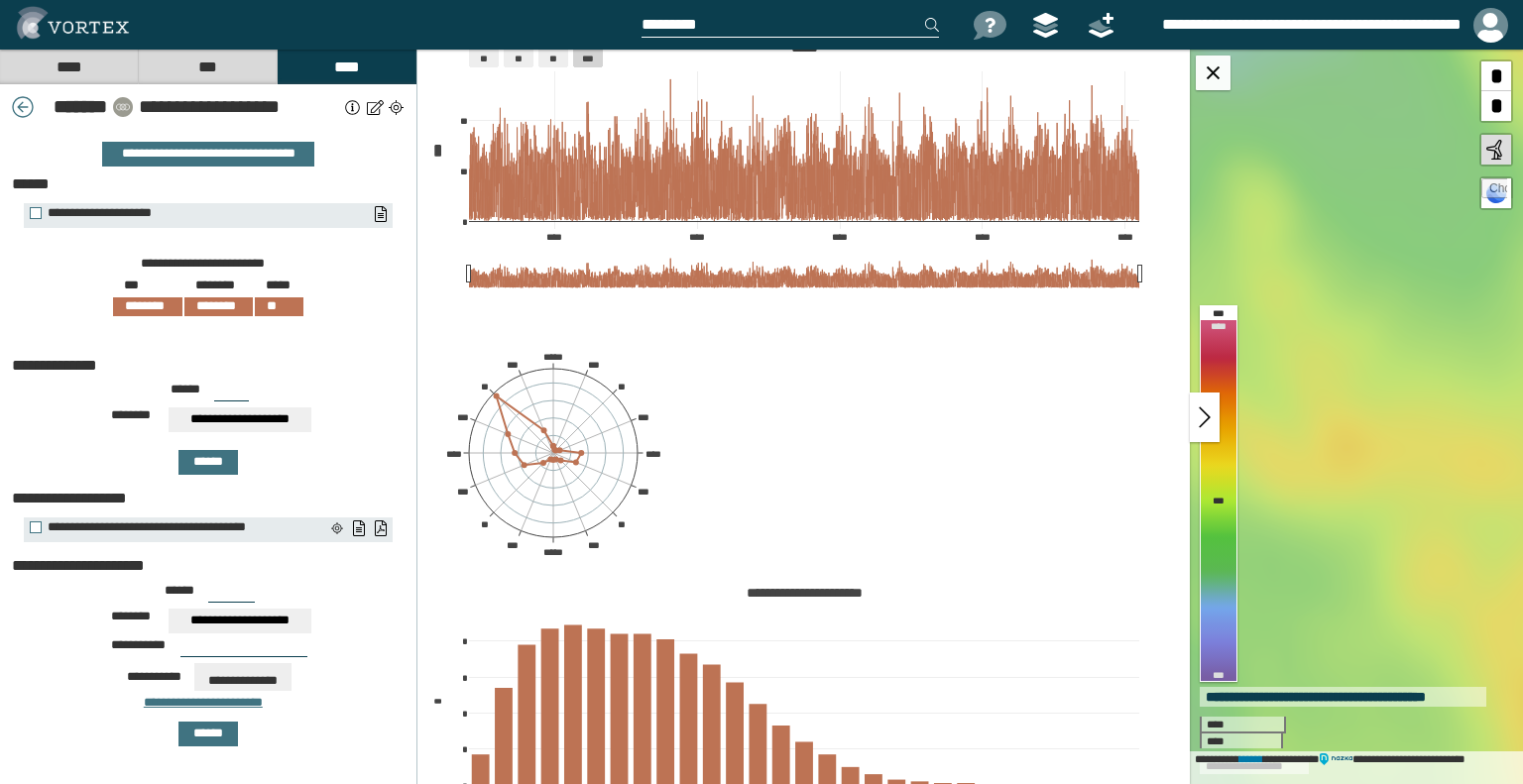 scroll, scrollTop: 108, scrollLeft: 0, axis: vertical 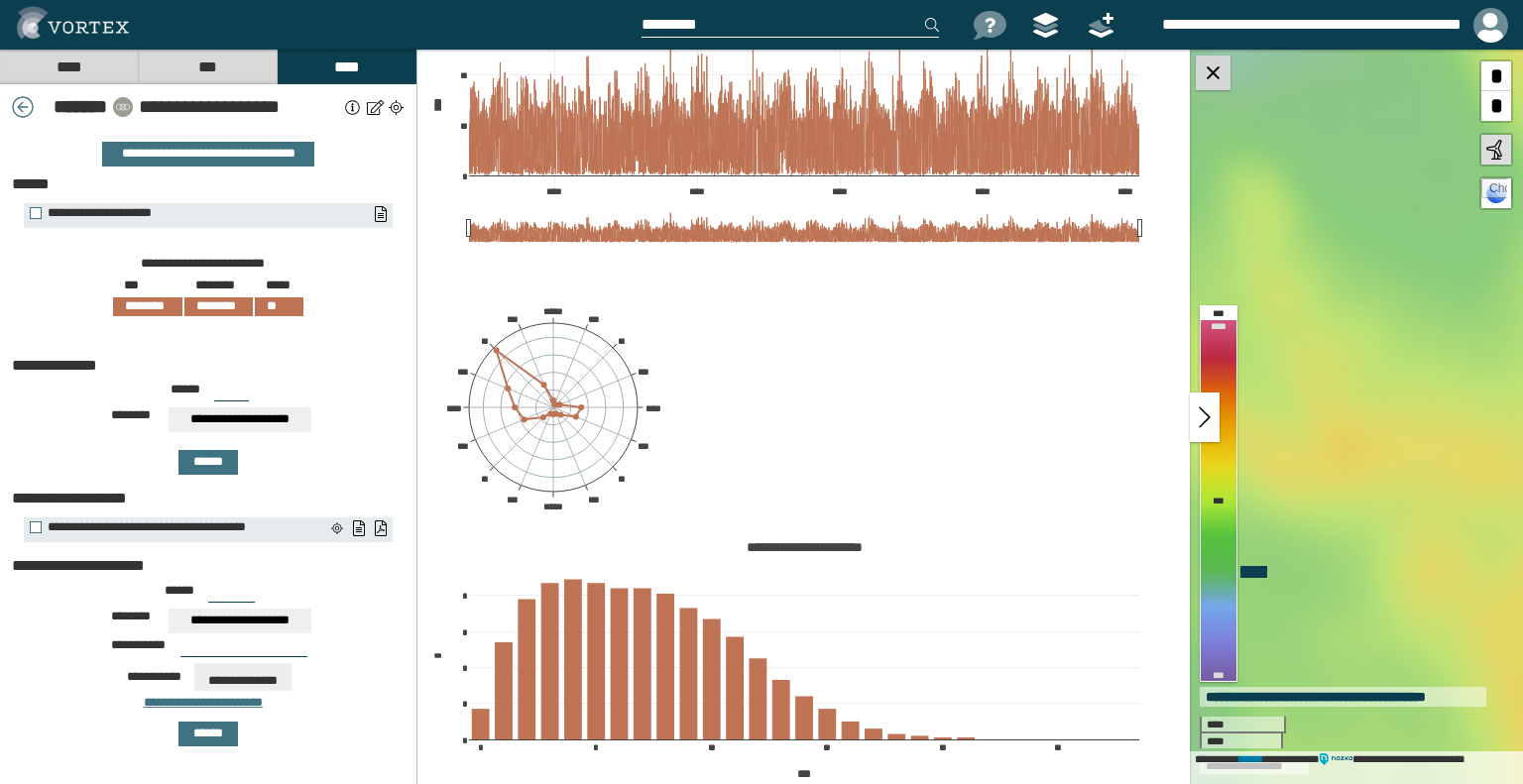 click at bounding box center [1213, 72] 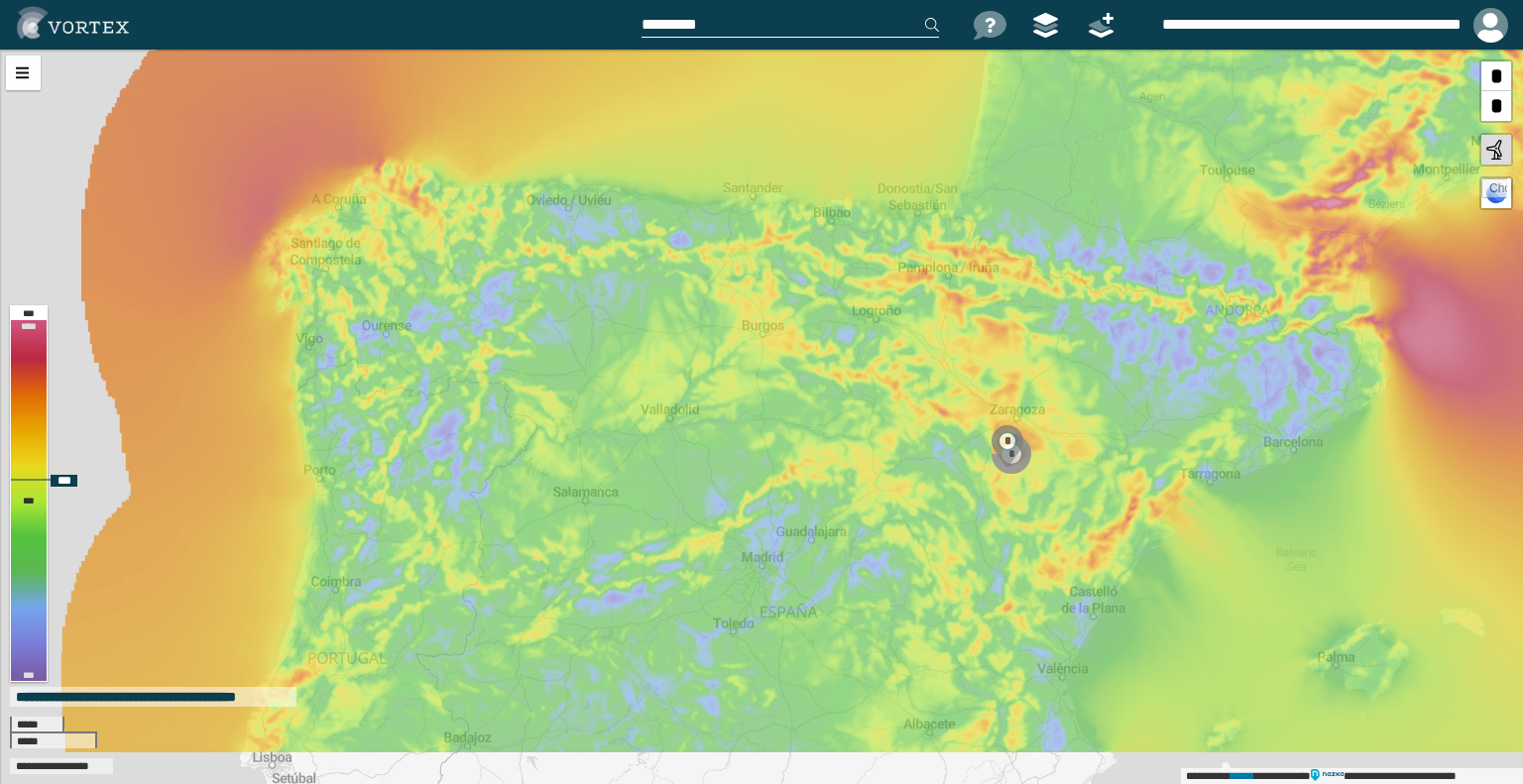 drag, startPoint x: 1027, startPoint y: 536, endPoint x: 1031, endPoint y: 526, distance: 10.77033 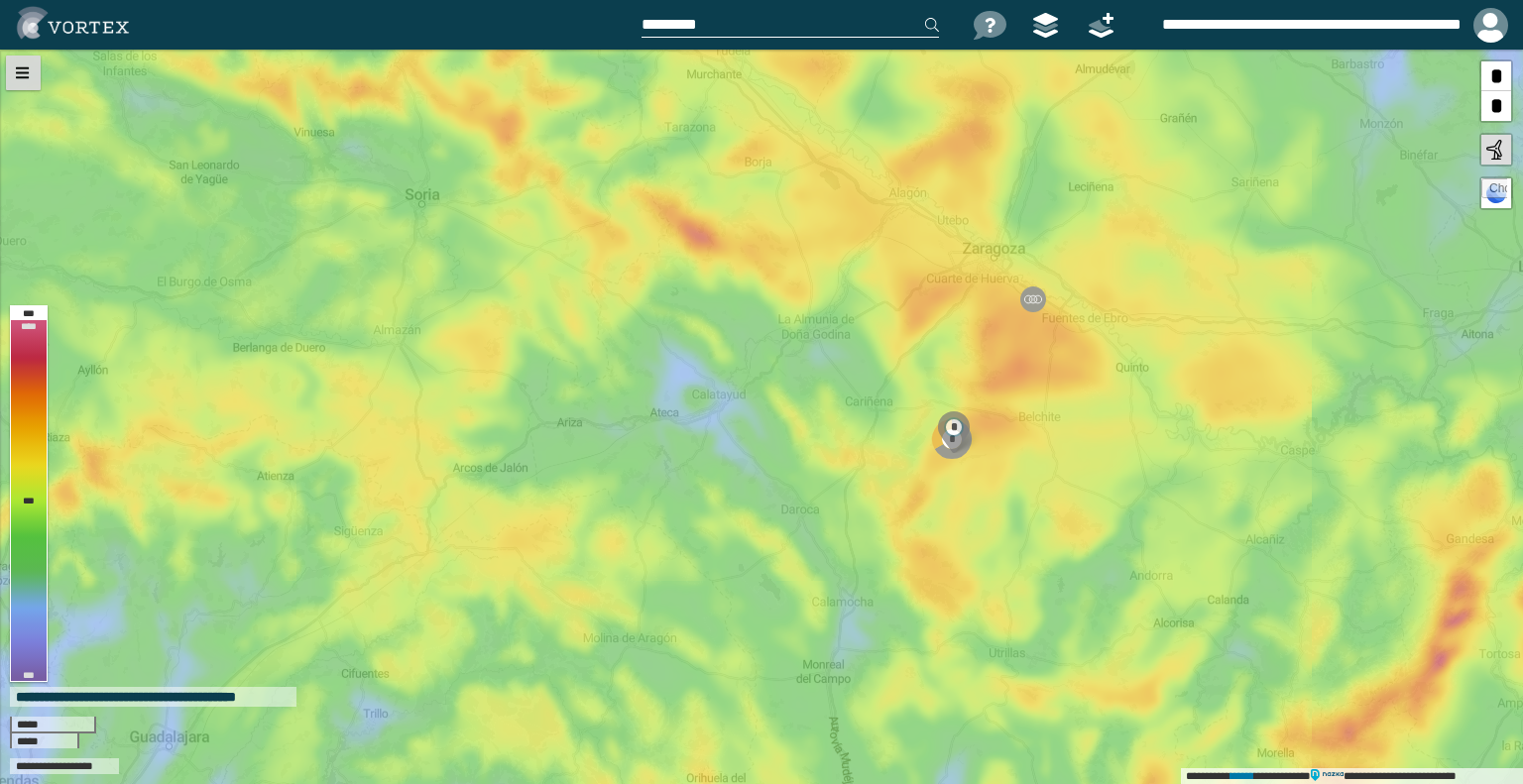click at bounding box center [23, 72] 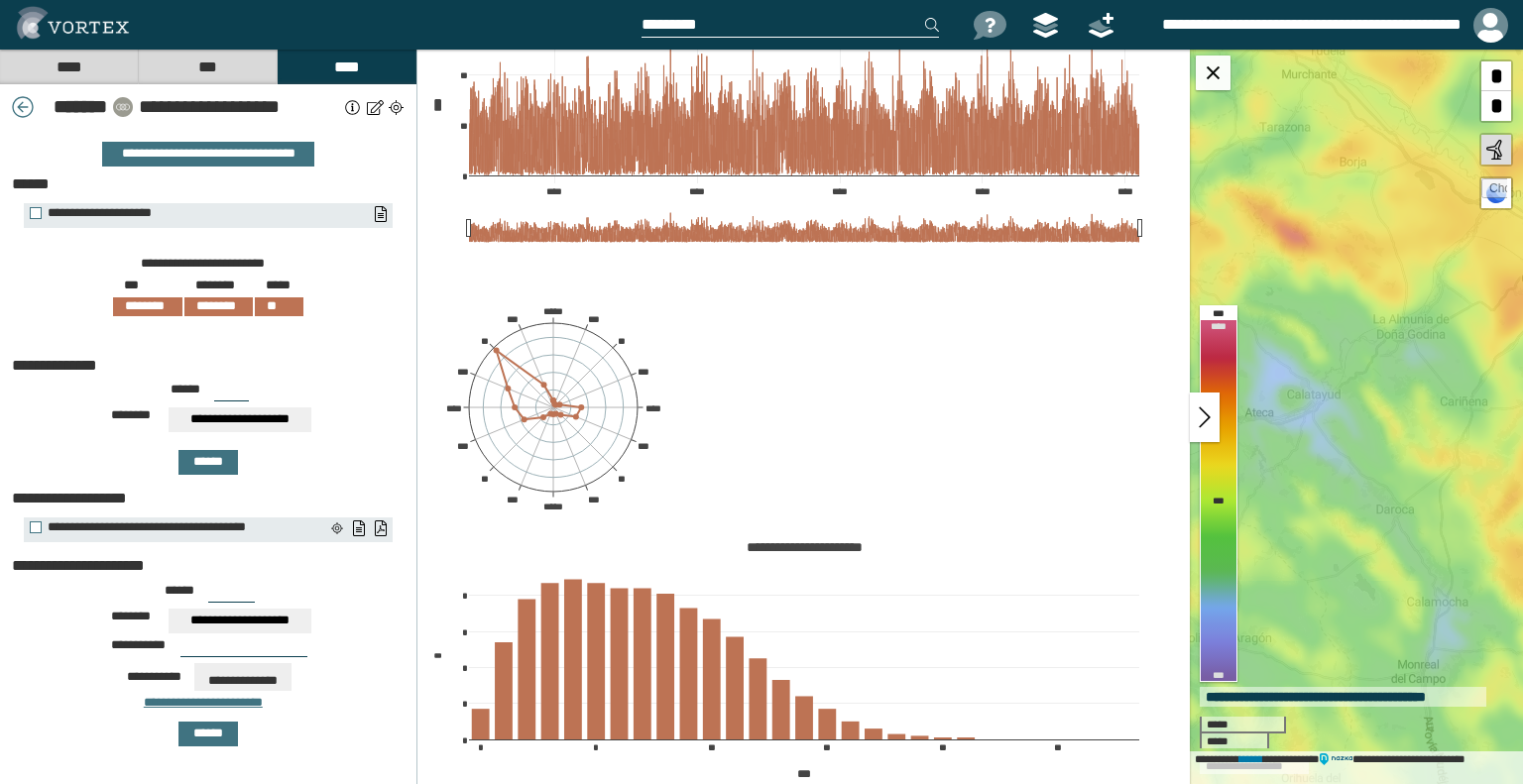 click on "****" at bounding box center (68, 66) 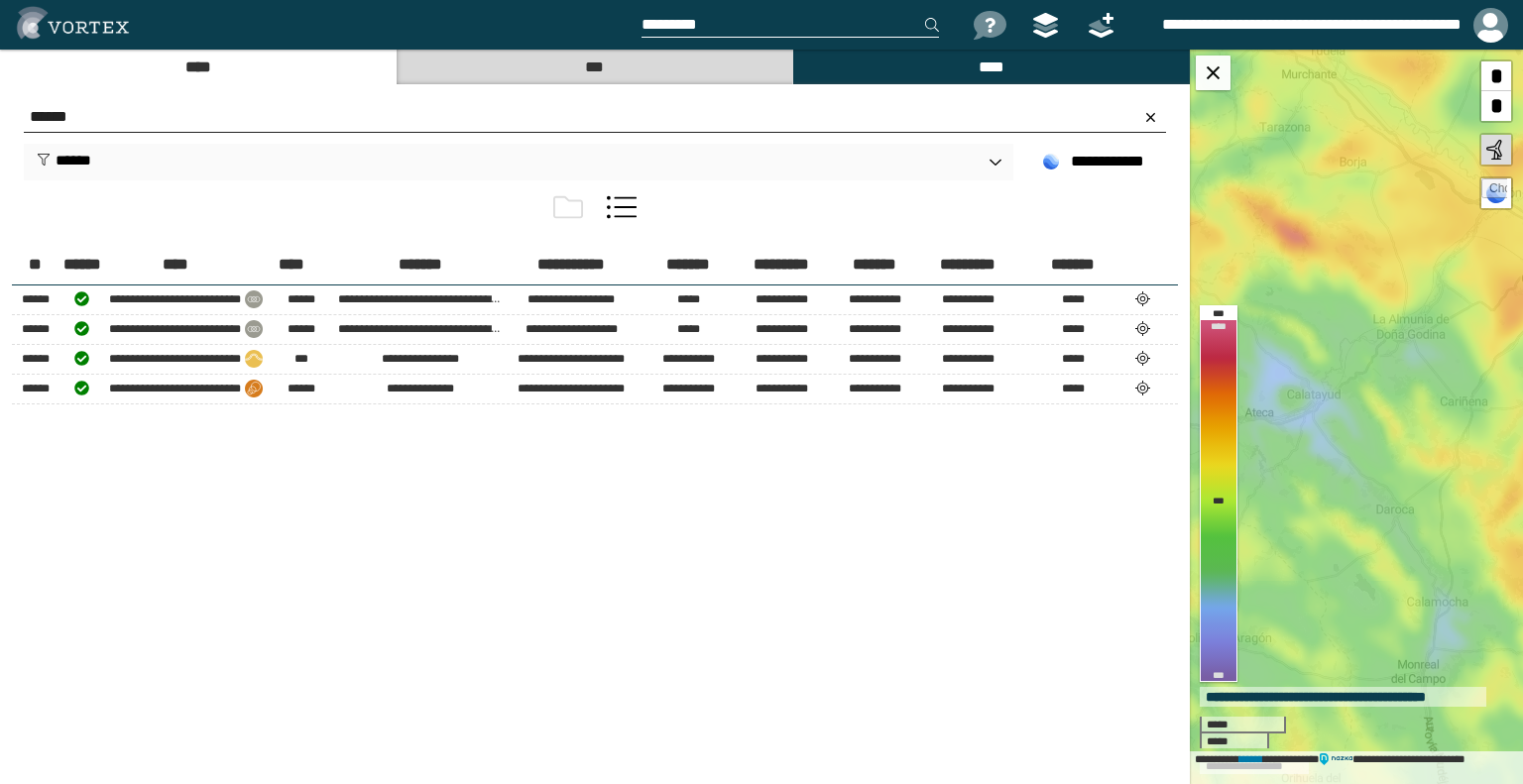click on "******" at bounding box center [595, 117] 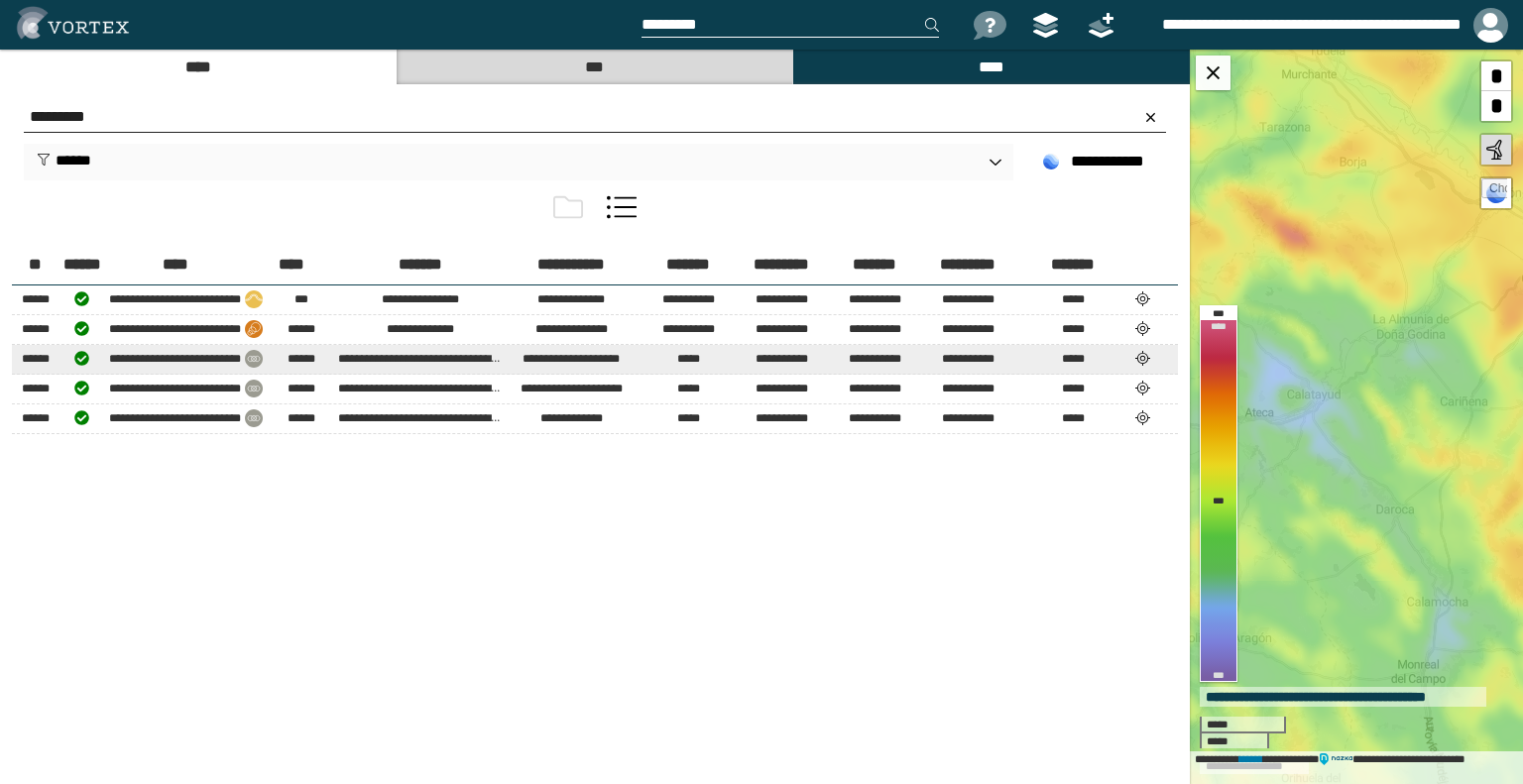 type on "*********" 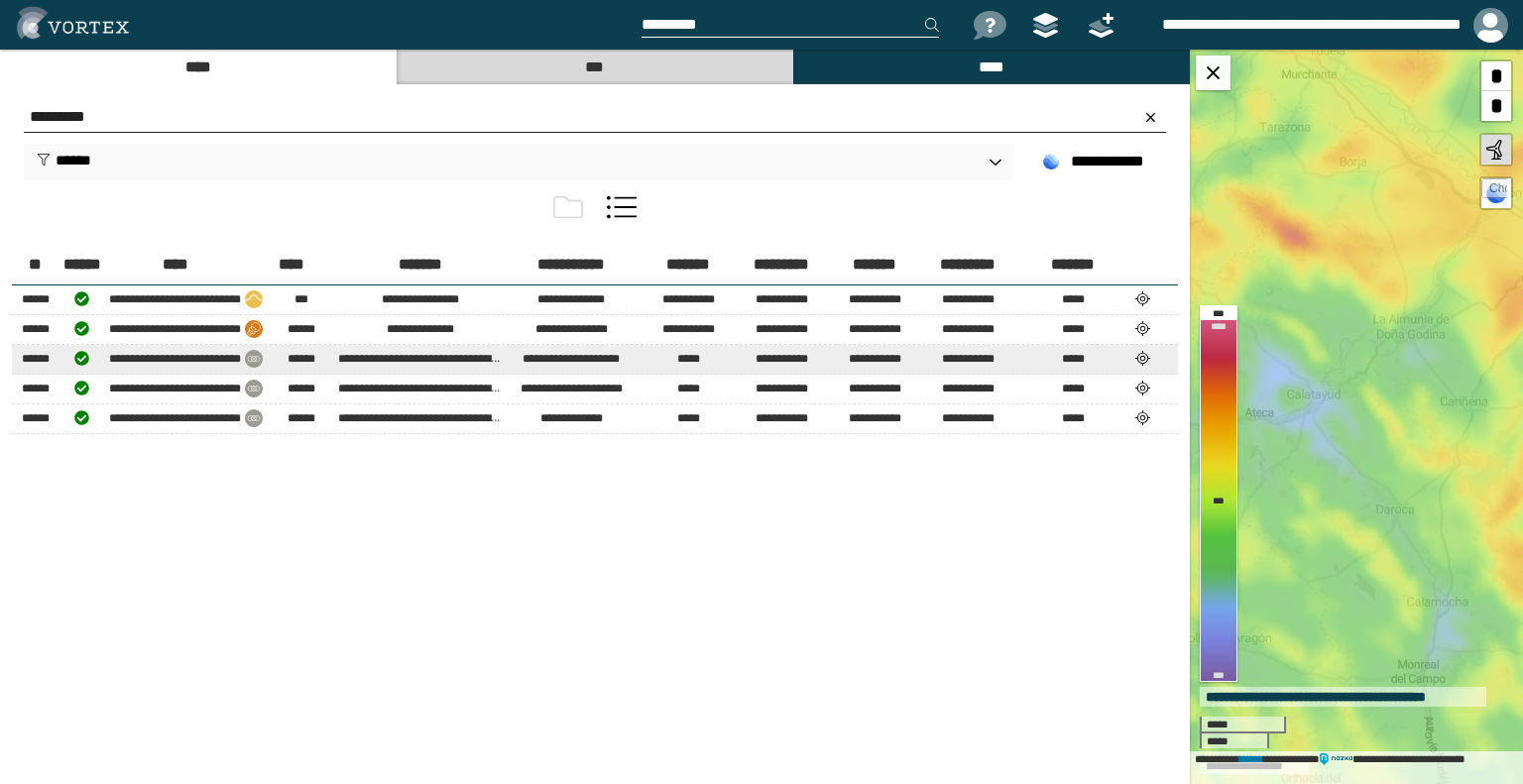 click at bounding box center (1143, 358) 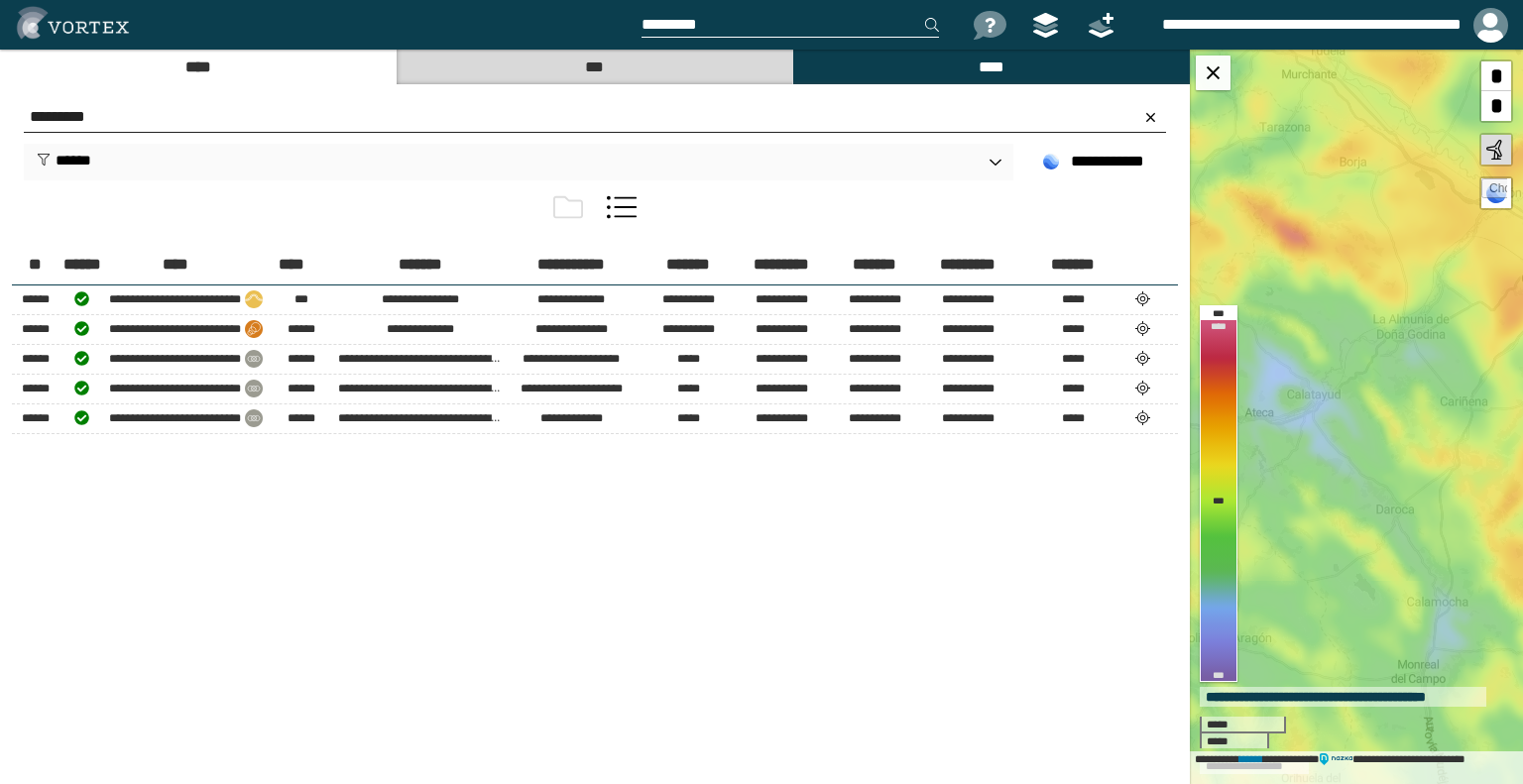 select on "*****" 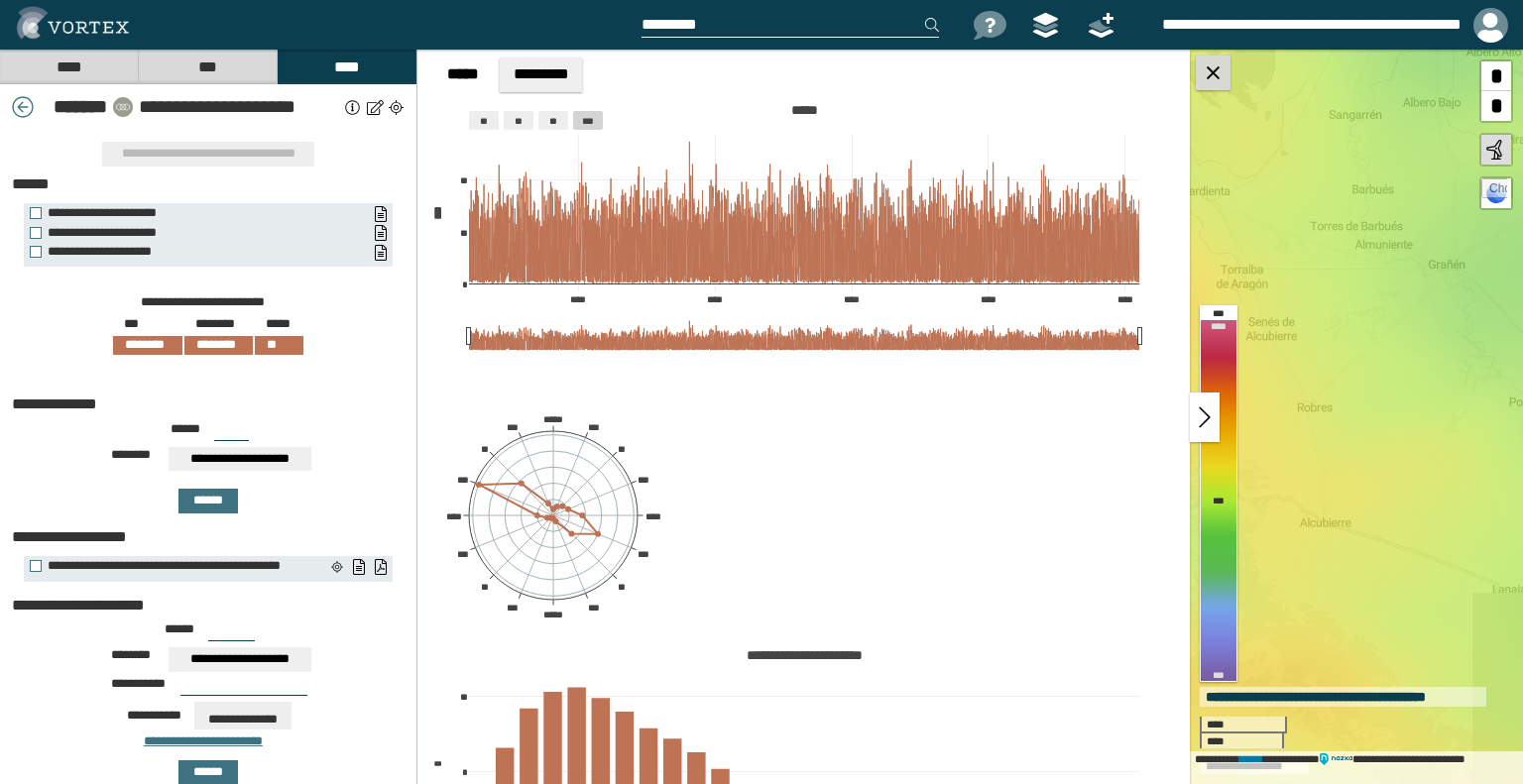 click at bounding box center (1213, 72) 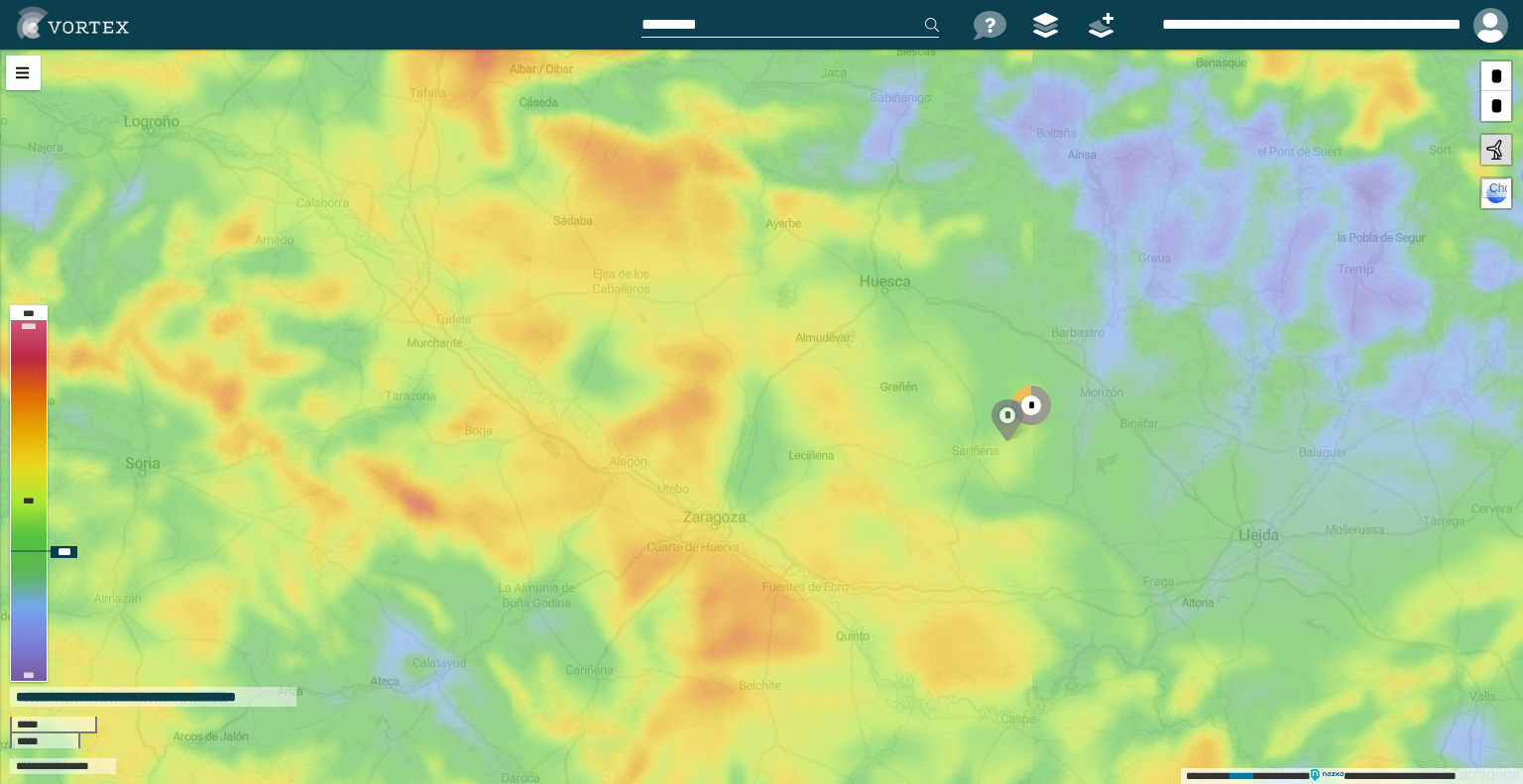 drag, startPoint x: 1290, startPoint y: 550, endPoint x: 1071, endPoint y: 491, distance: 227 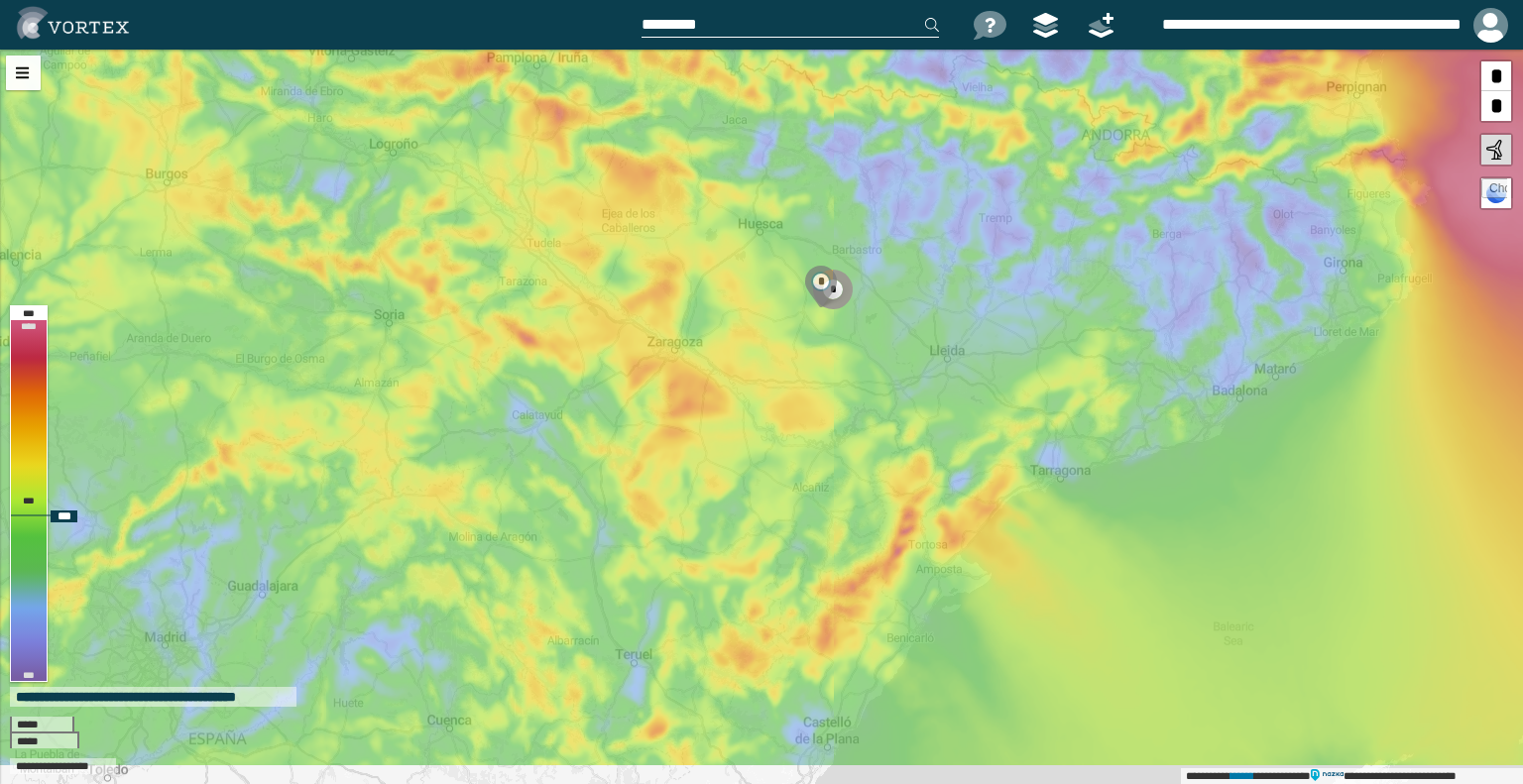 click on "**********" at bounding box center [762, 416] 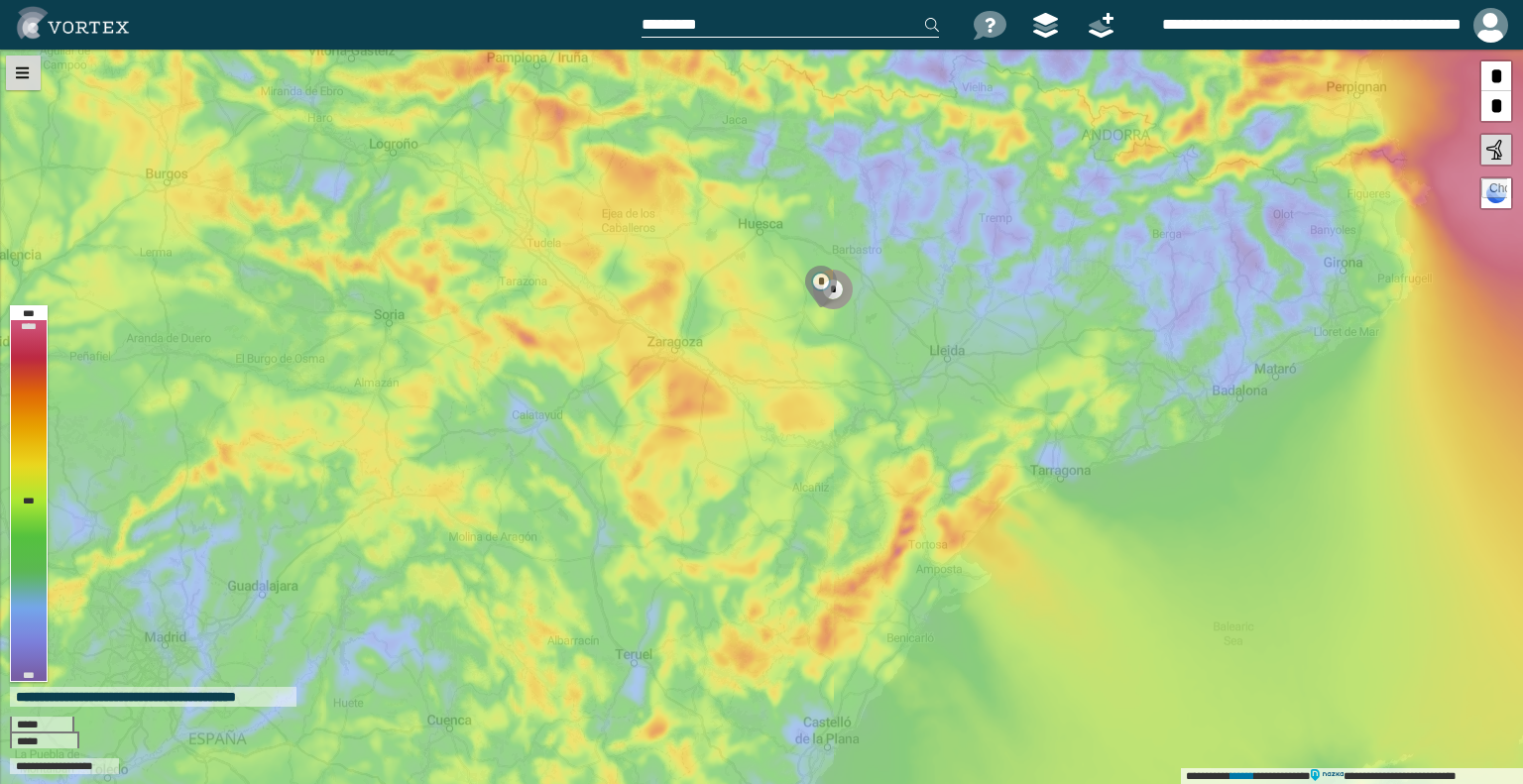 click at bounding box center (23, 72) 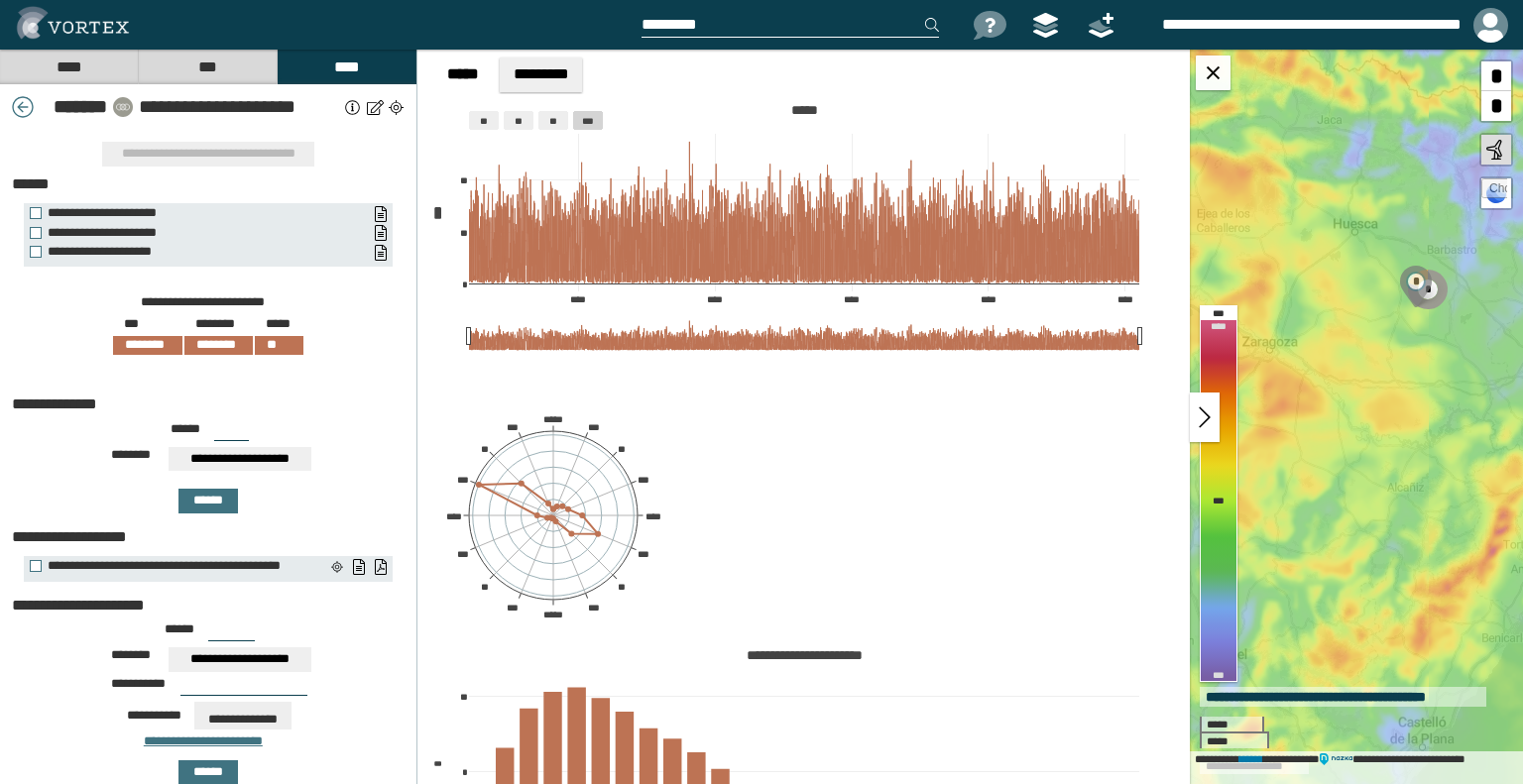 drag, startPoint x: 76, startPoint y: 61, endPoint x: 121, endPoint y: 102, distance: 60.876925 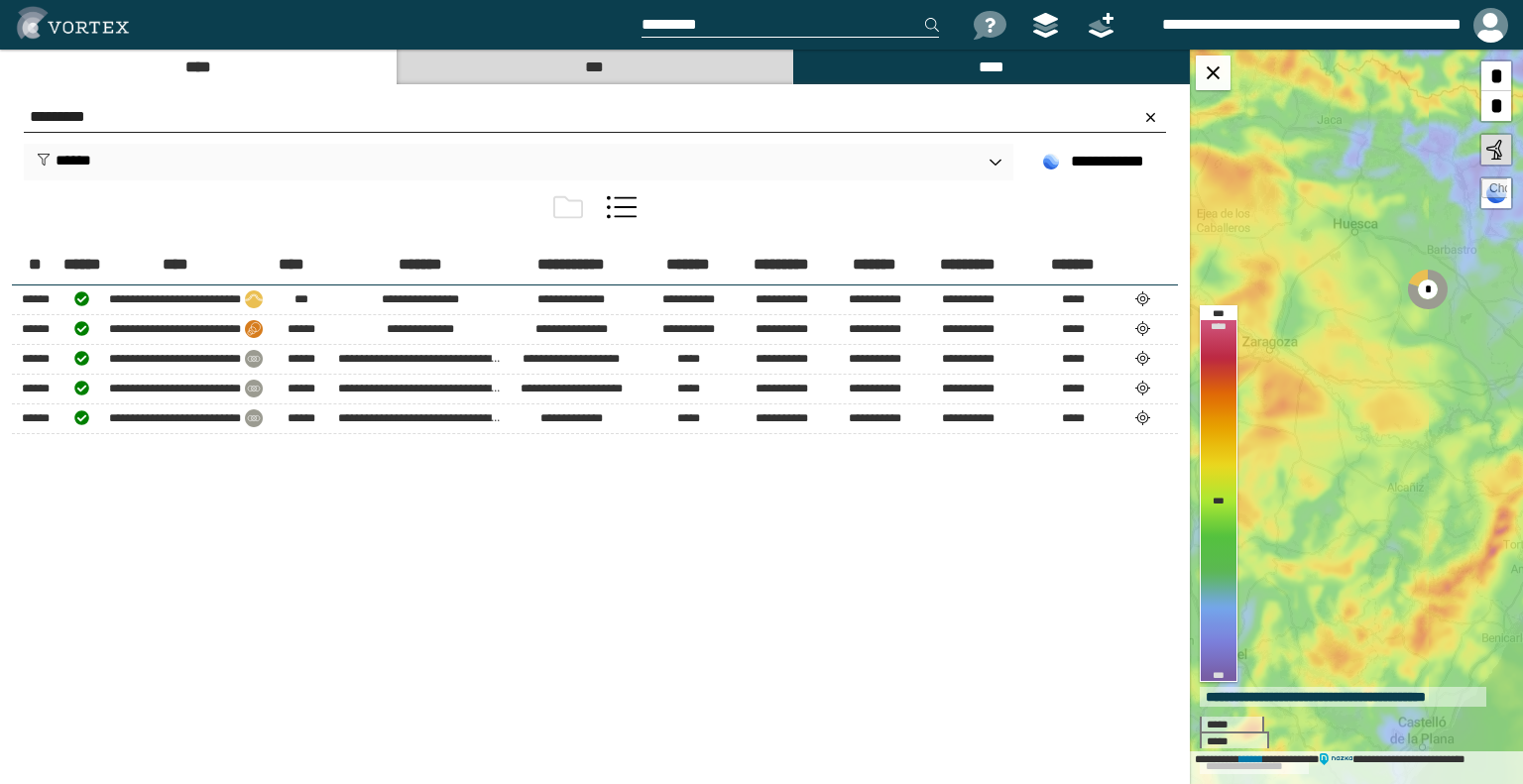 click on "*********" at bounding box center [595, 117] 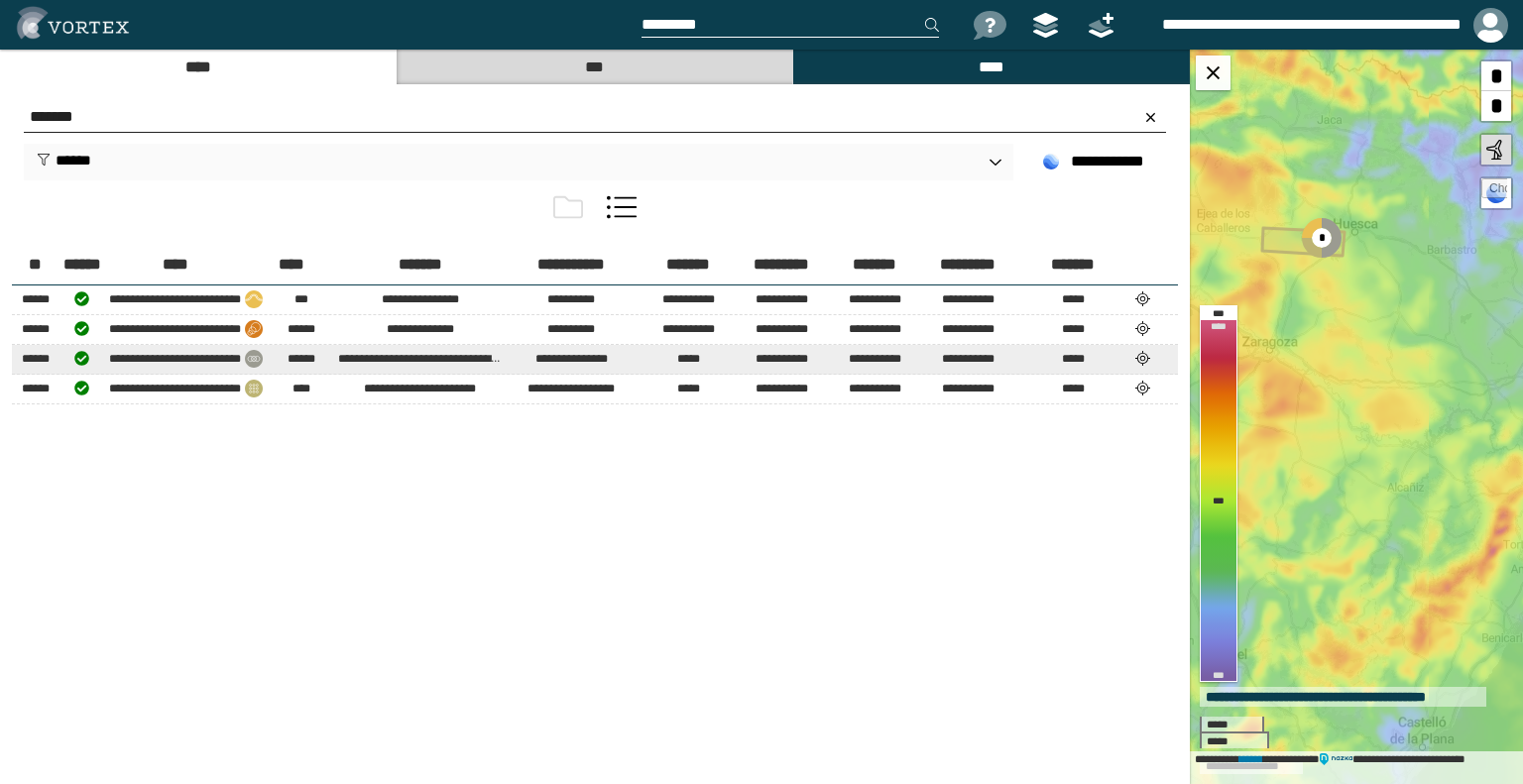 type on "*******" 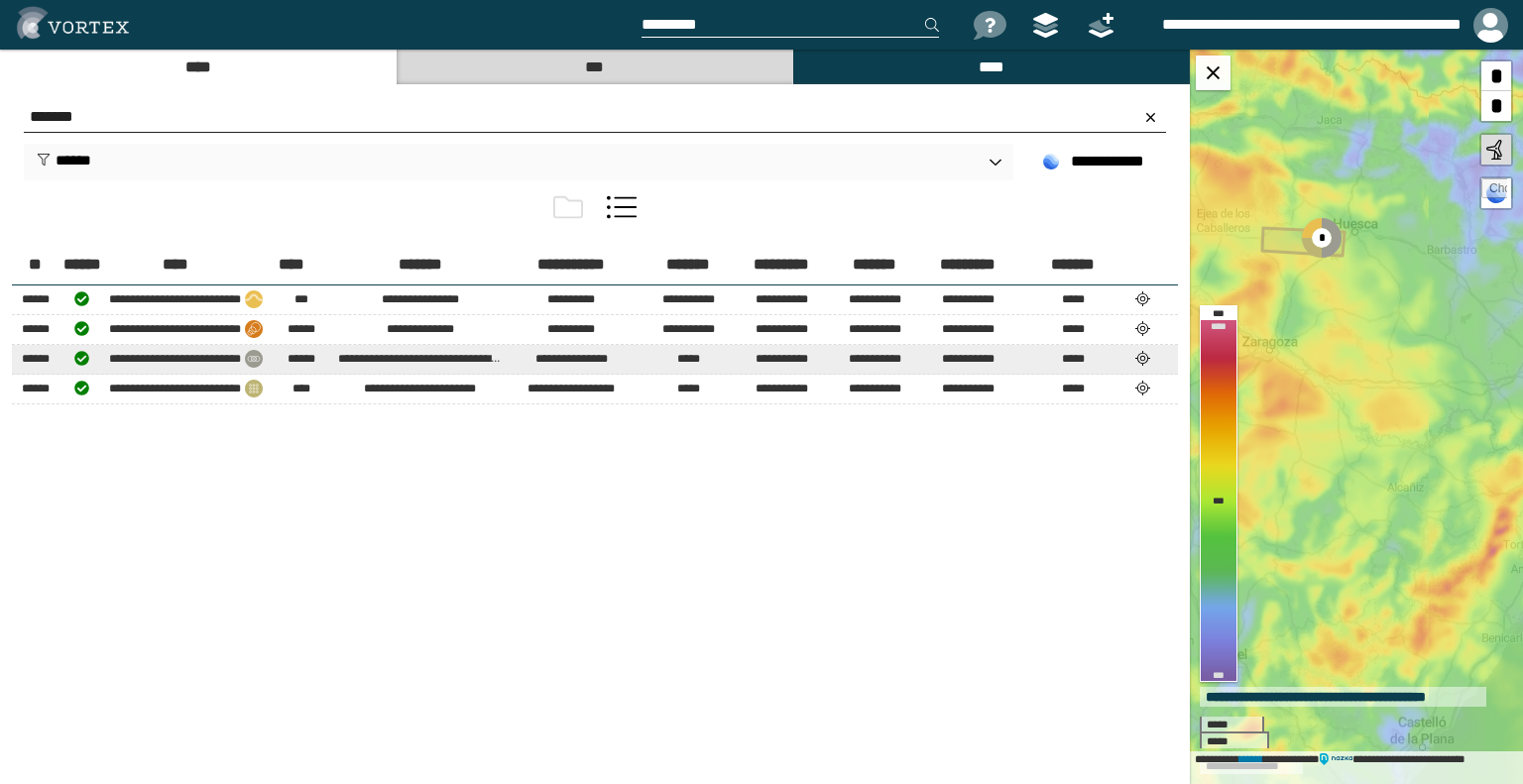 click at bounding box center [1143, 358] 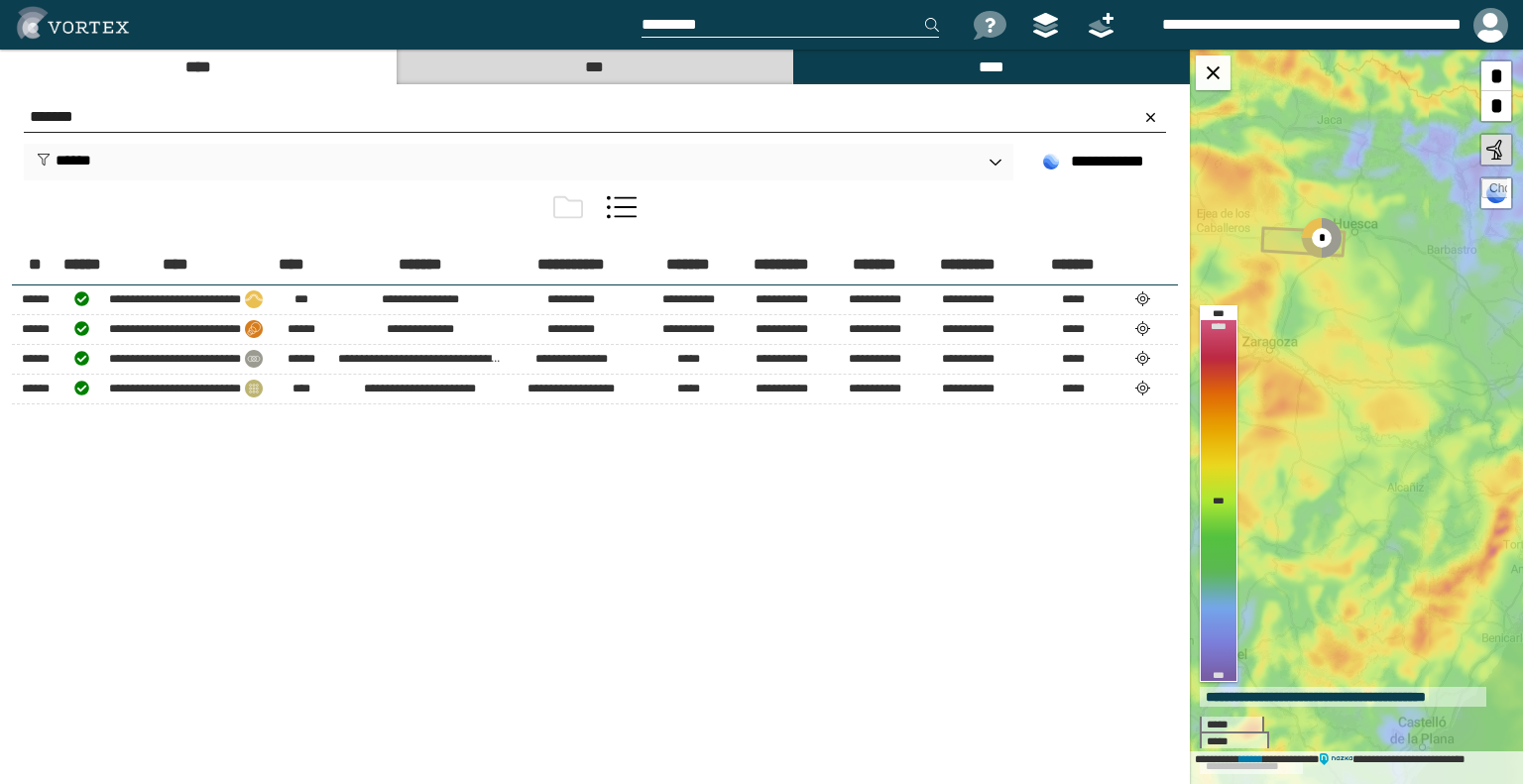 select on "*****" 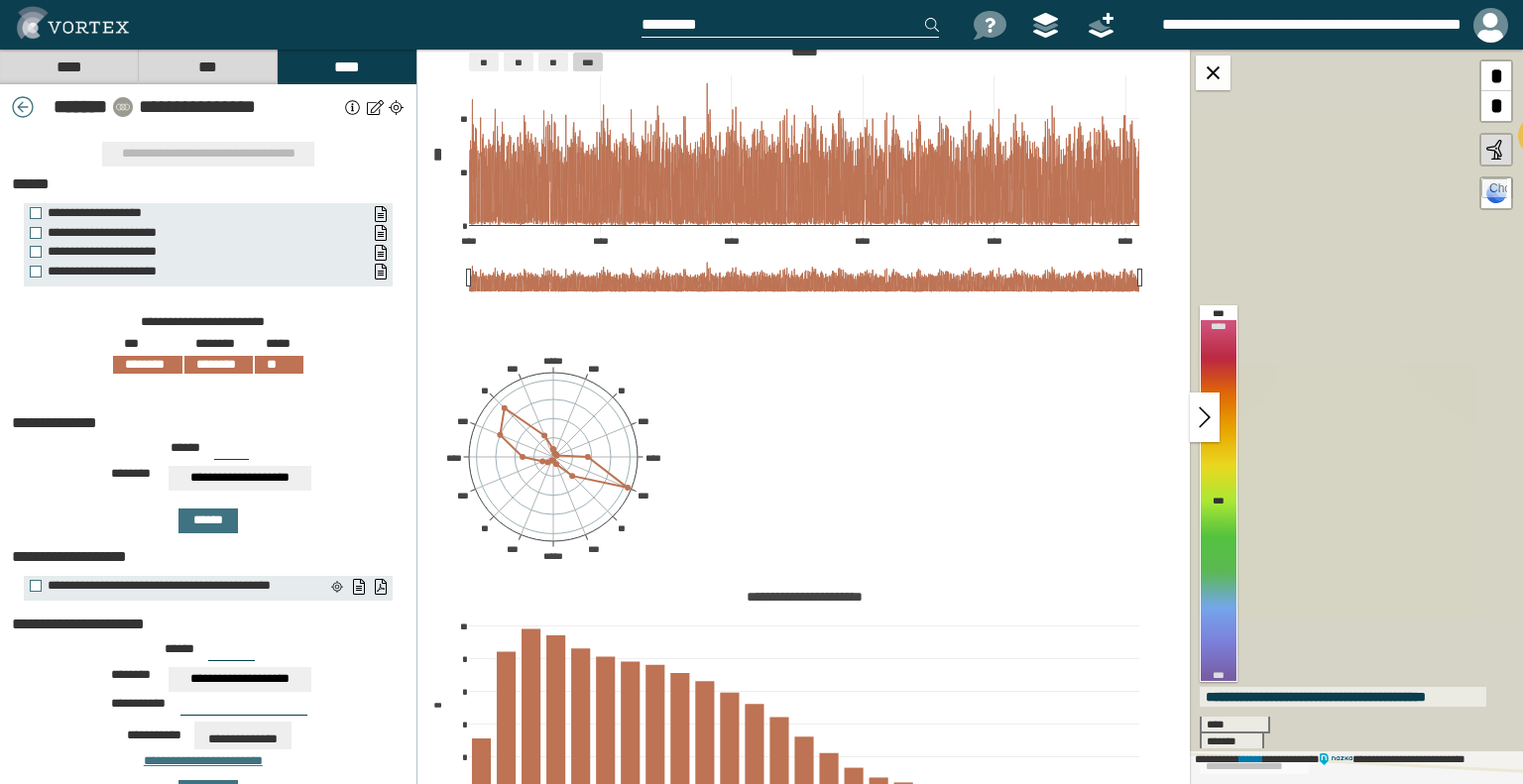 scroll, scrollTop: 108, scrollLeft: 0, axis: vertical 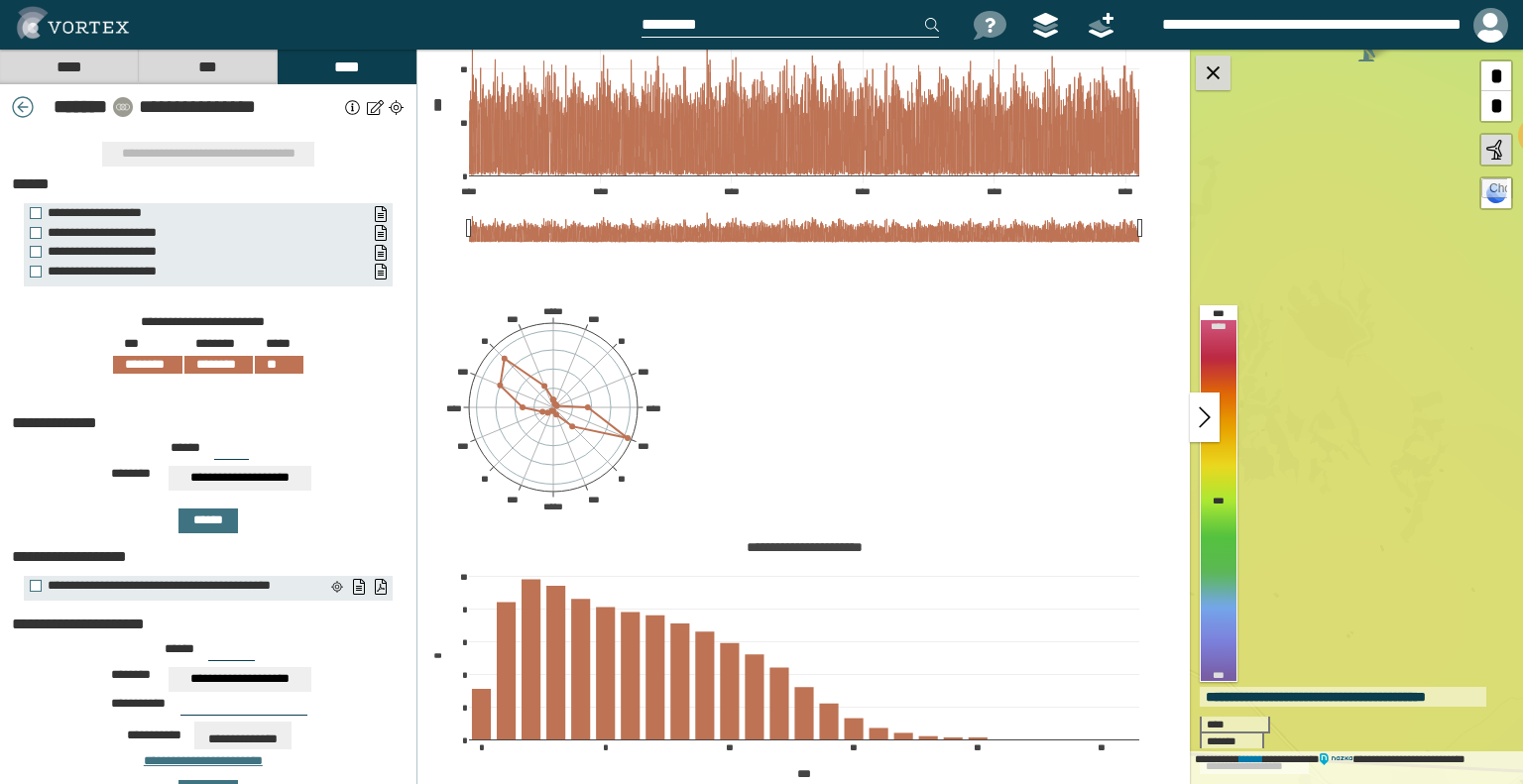 click at bounding box center (1213, 72) 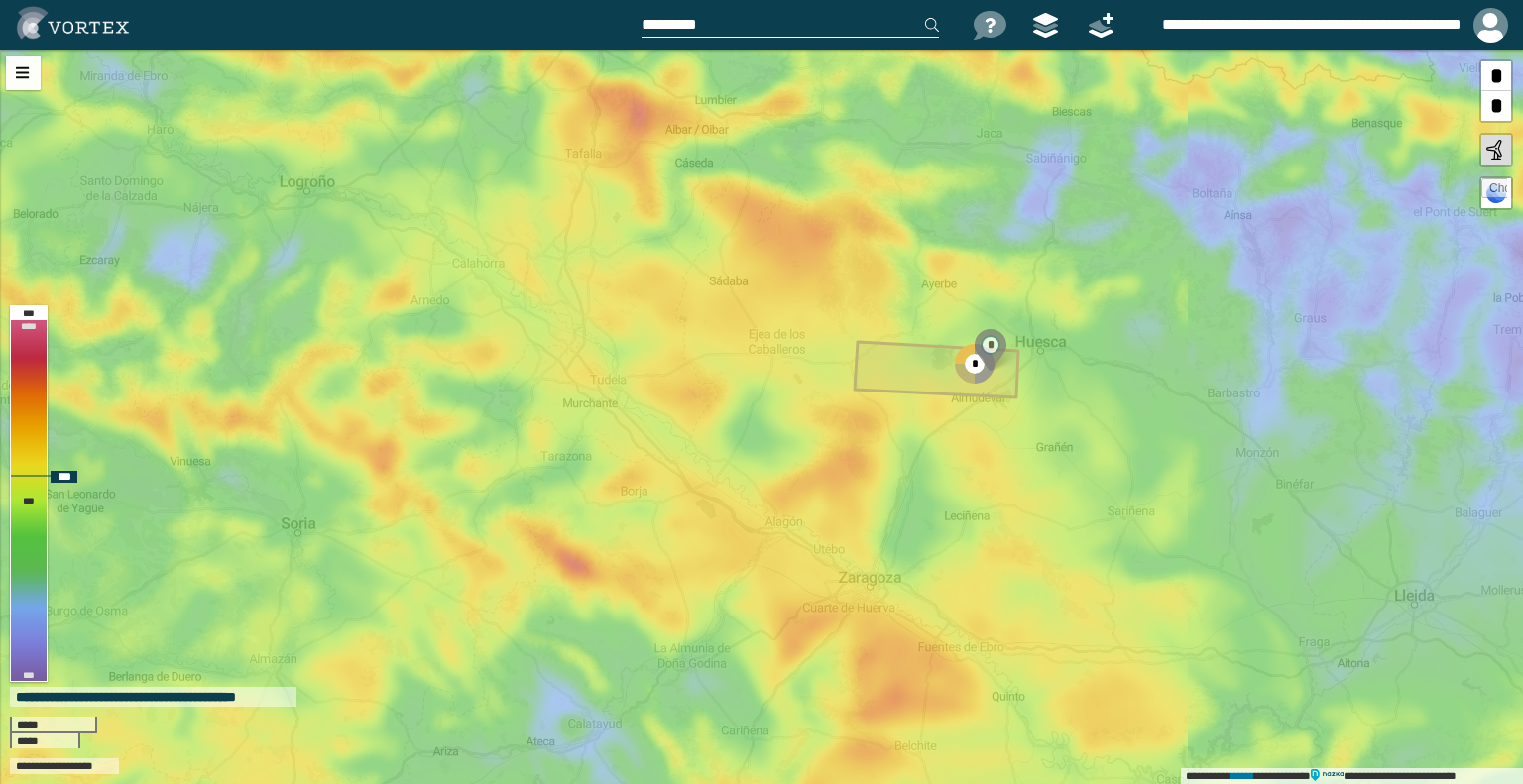 drag, startPoint x: 1027, startPoint y: 288, endPoint x: 976, endPoint y: 396, distance: 119.43618 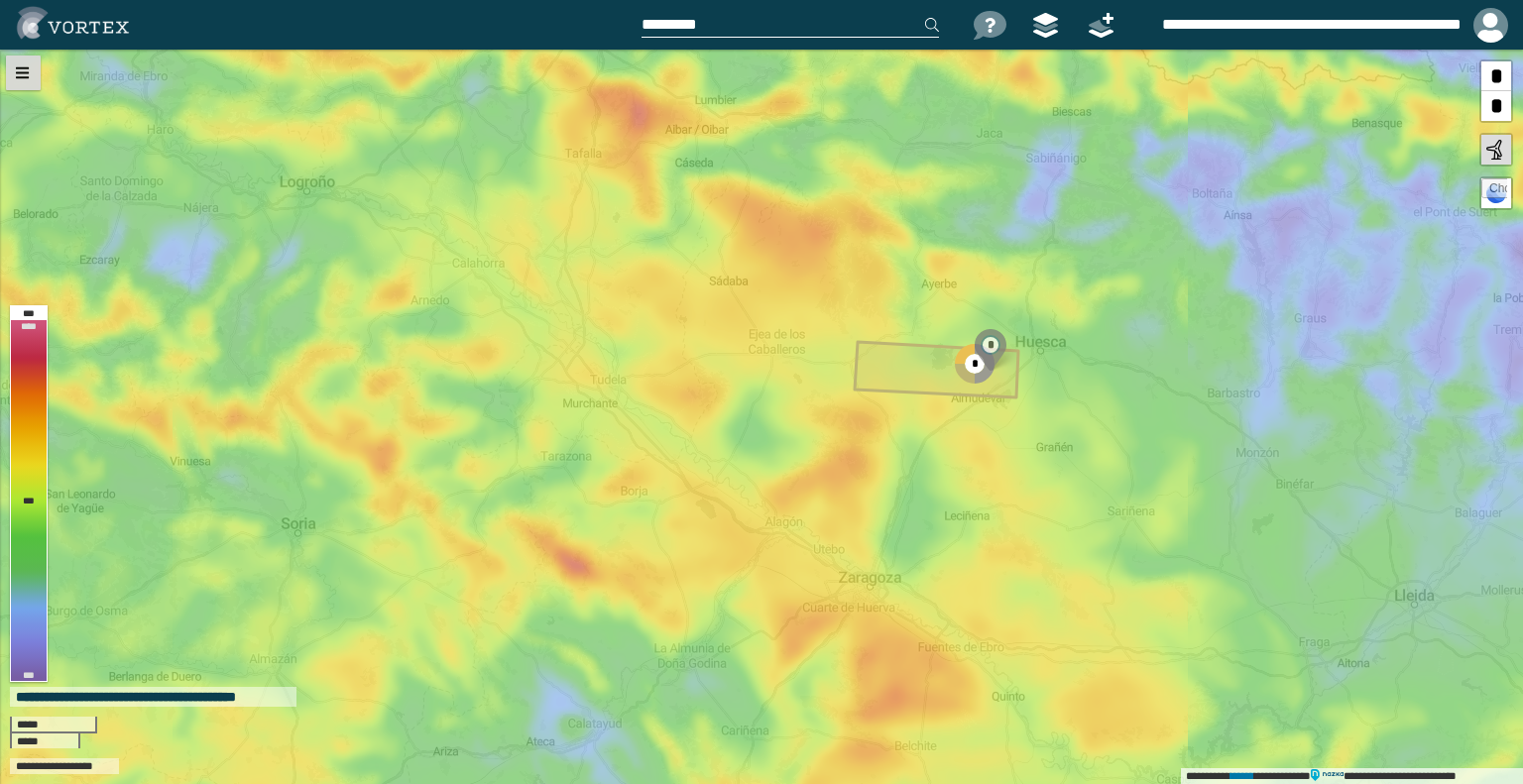 click at bounding box center (23, 72) 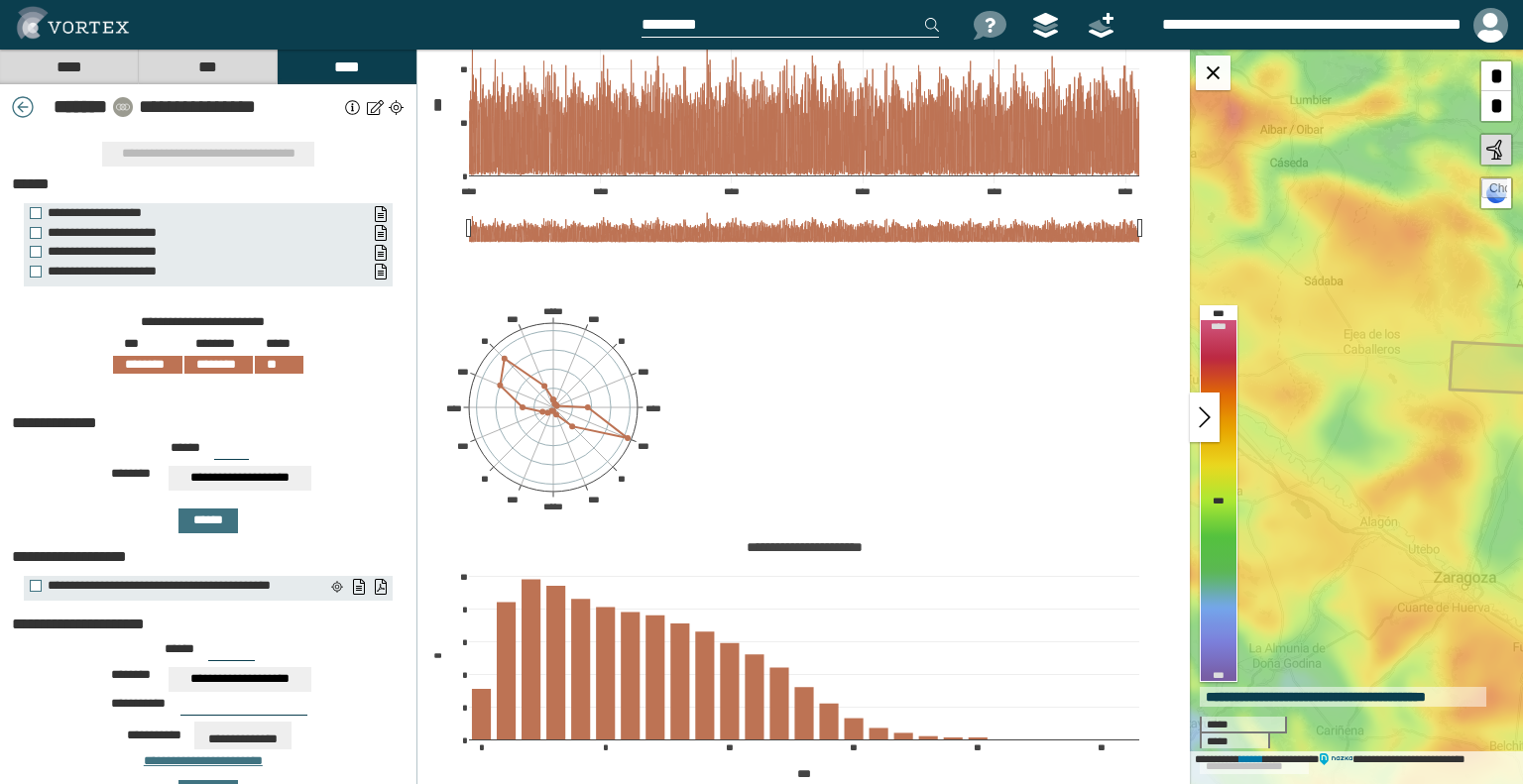 click on "****" at bounding box center (68, 66) 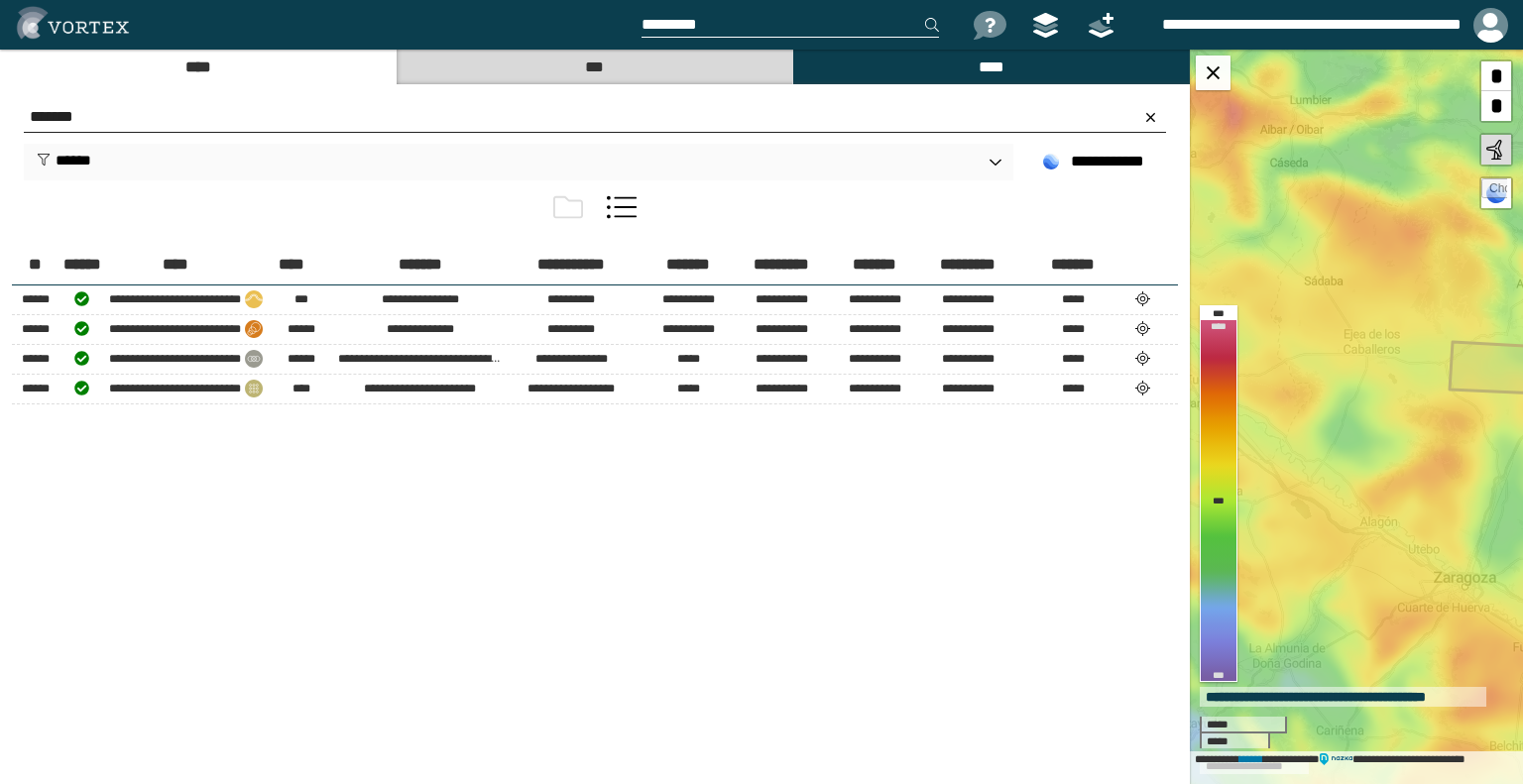 click on "*******" at bounding box center (595, 117) 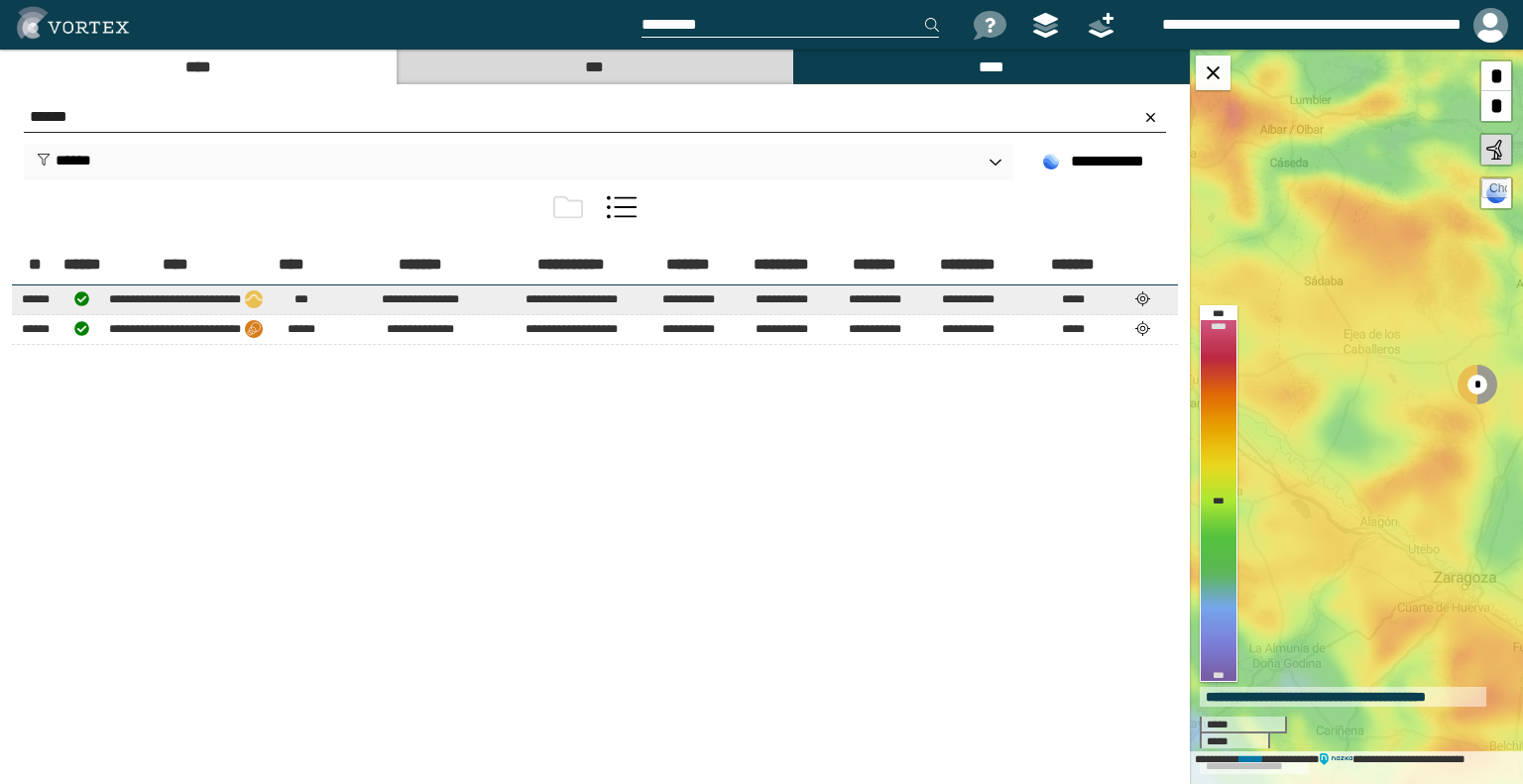 type on "******" 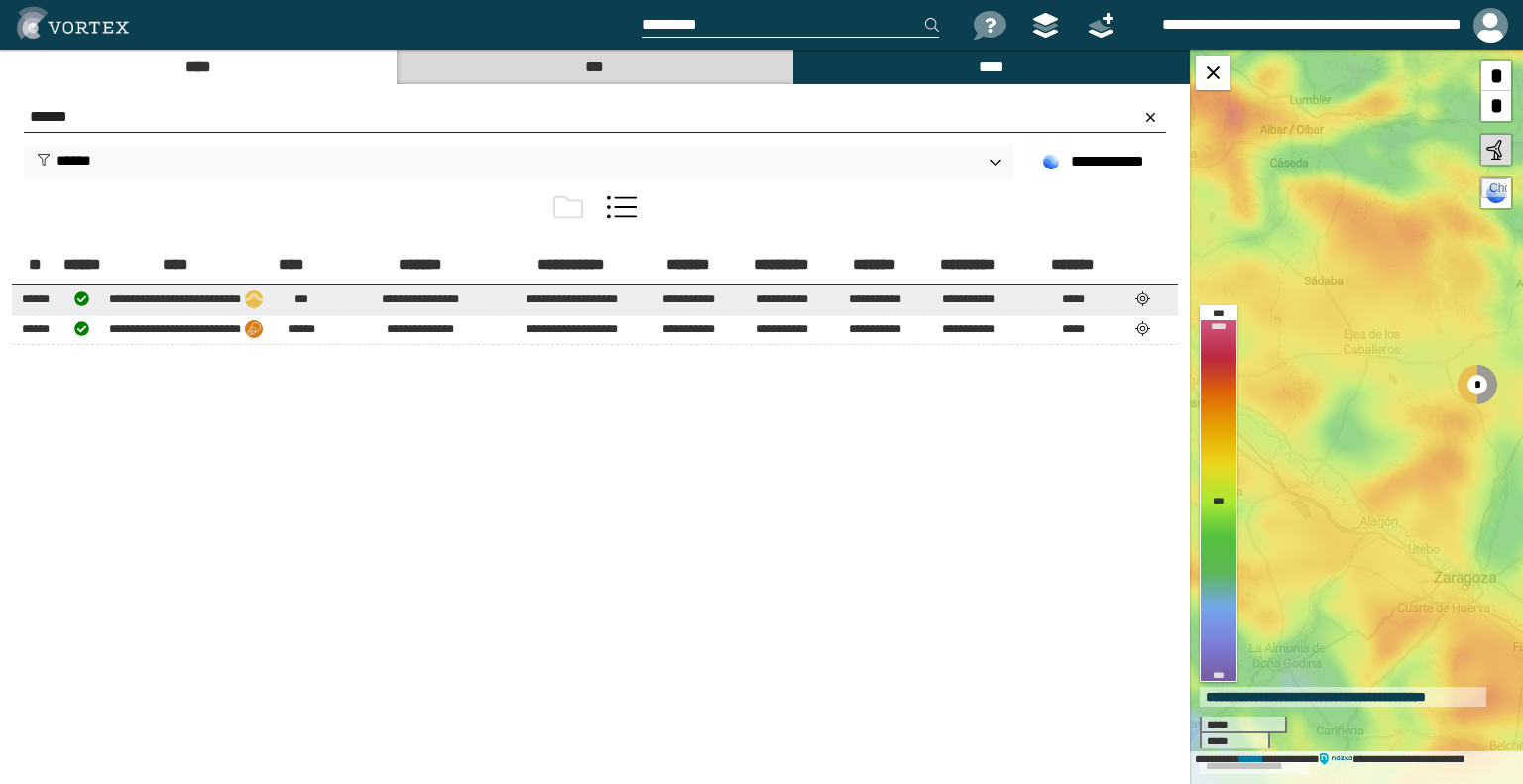 click at bounding box center (1143, 298) 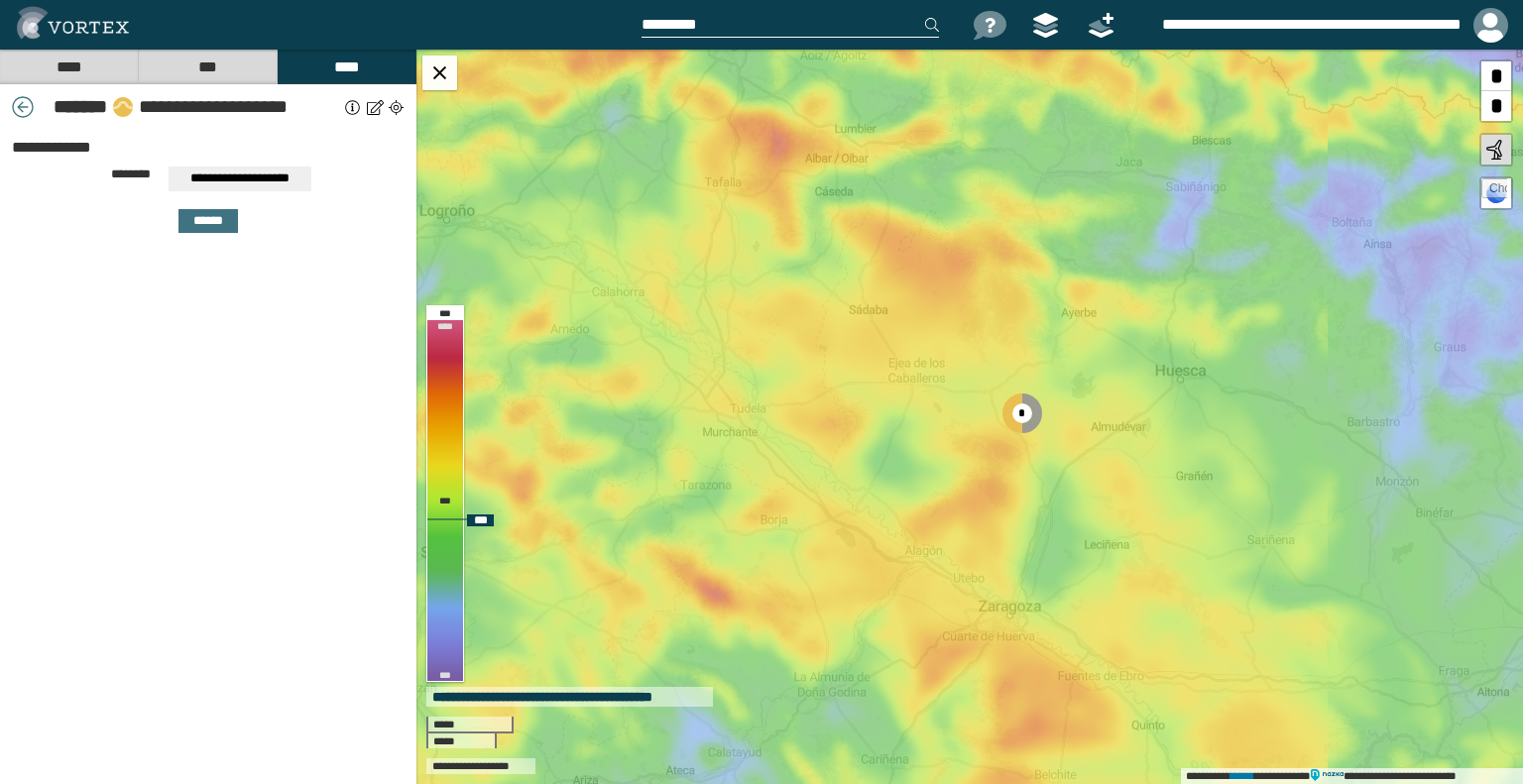 drag, startPoint x: 837, startPoint y: 501, endPoint x: 868, endPoint y: 465, distance: 47.507894 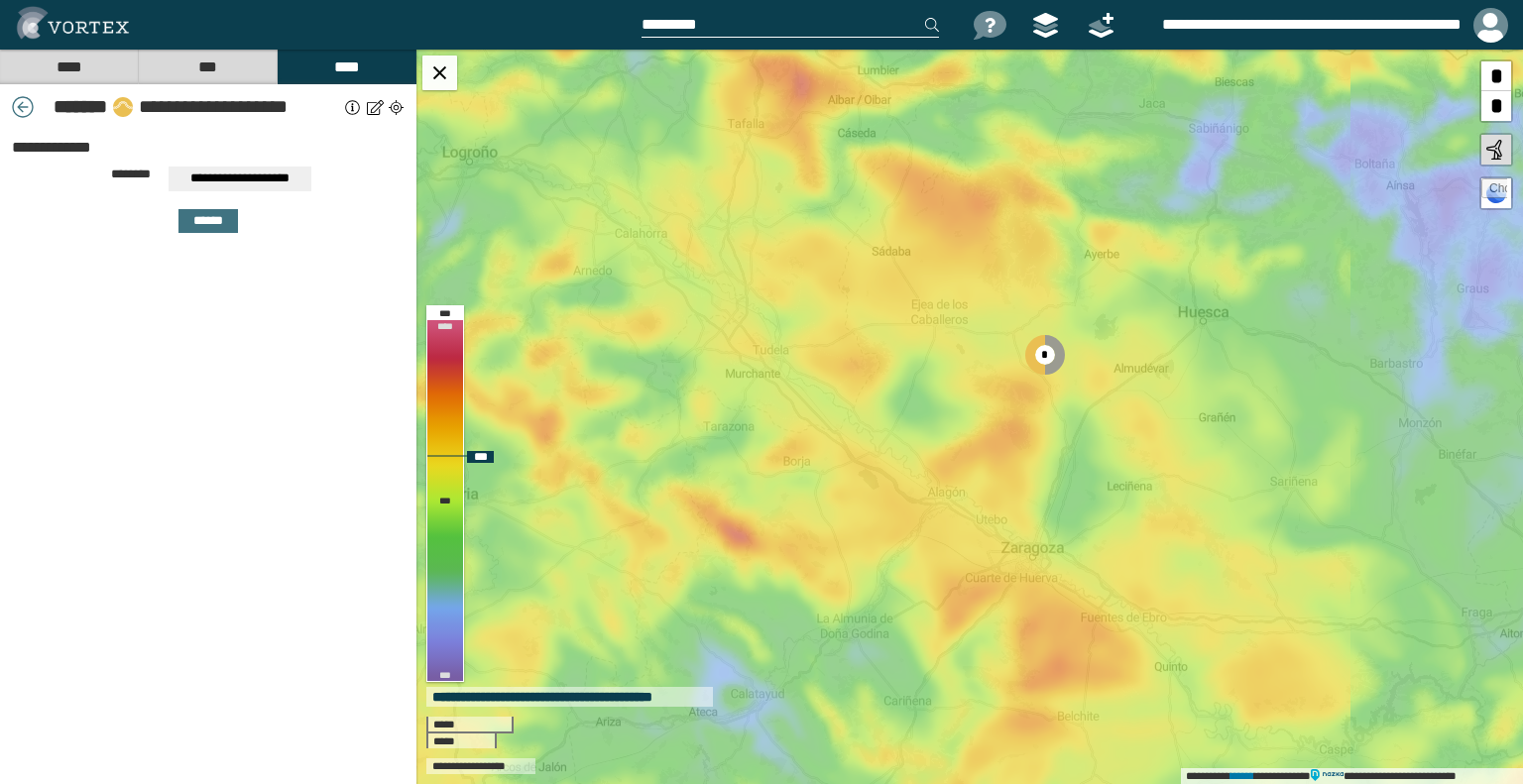 drag, startPoint x: 903, startPoint y: 536, endPoint x: 919, endPoint y: 493, distance: 45.880279 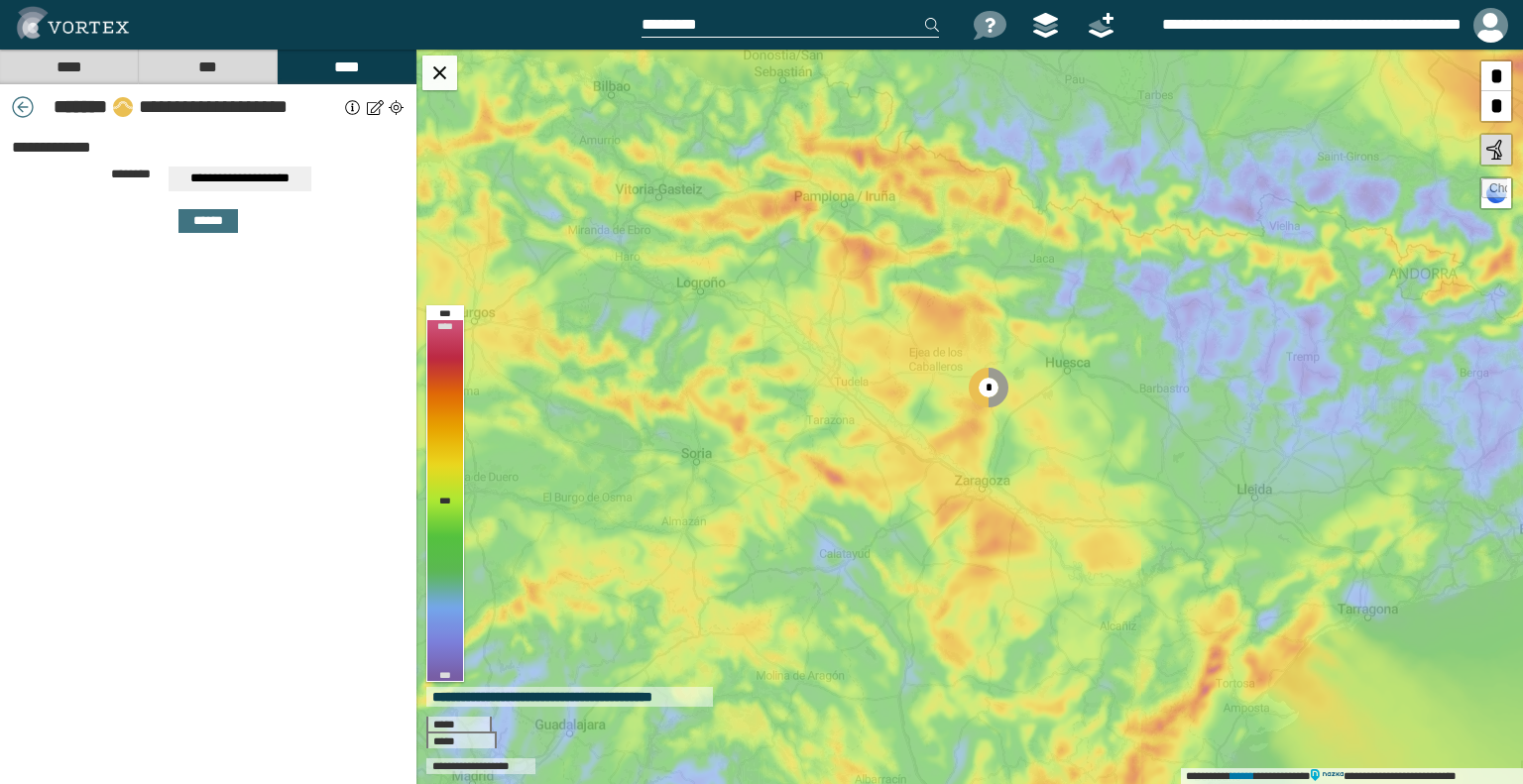 click on "****" at bounding box center (68, 66) 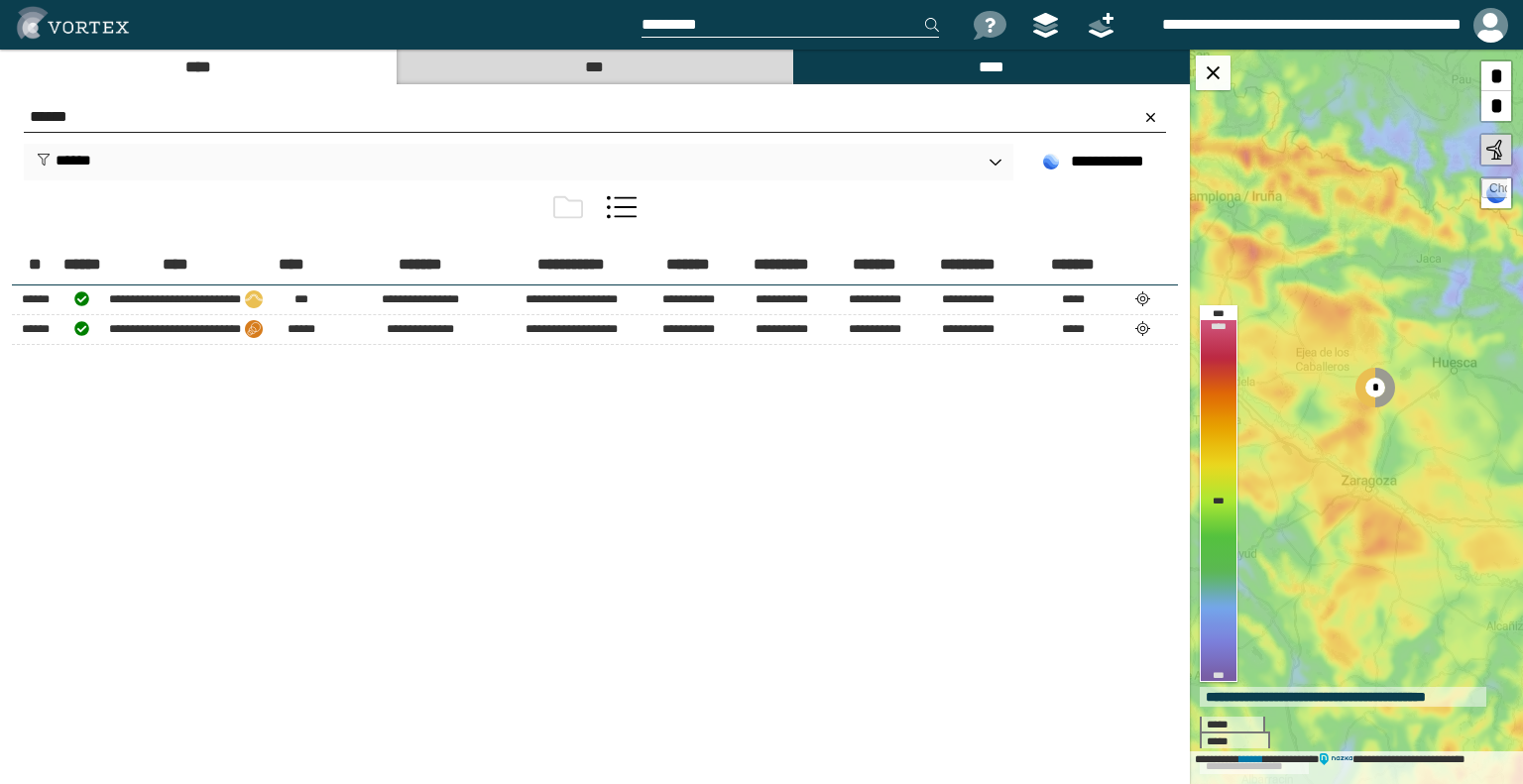 click on "******" at bounding box center (595, 117) 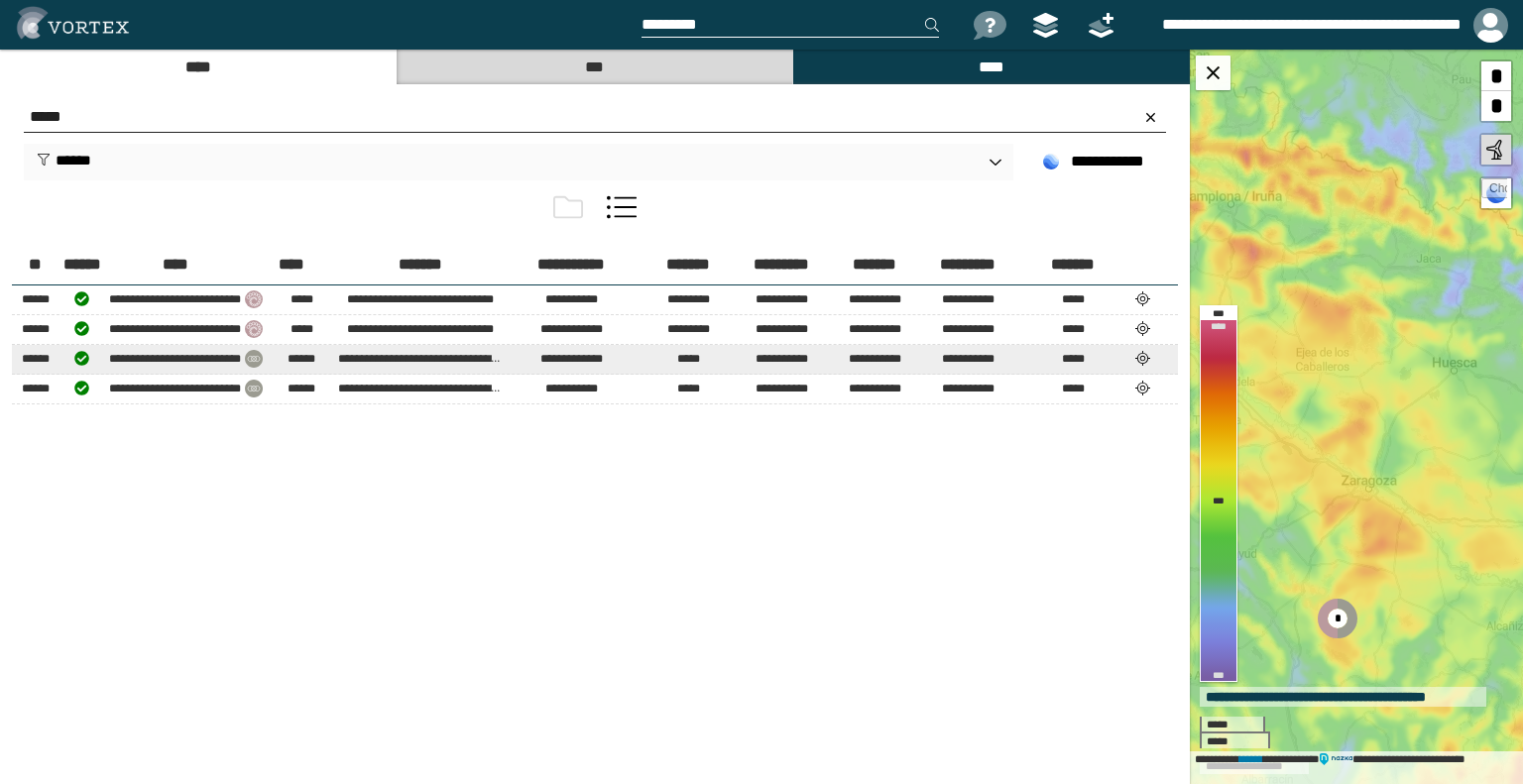 type on "*****" 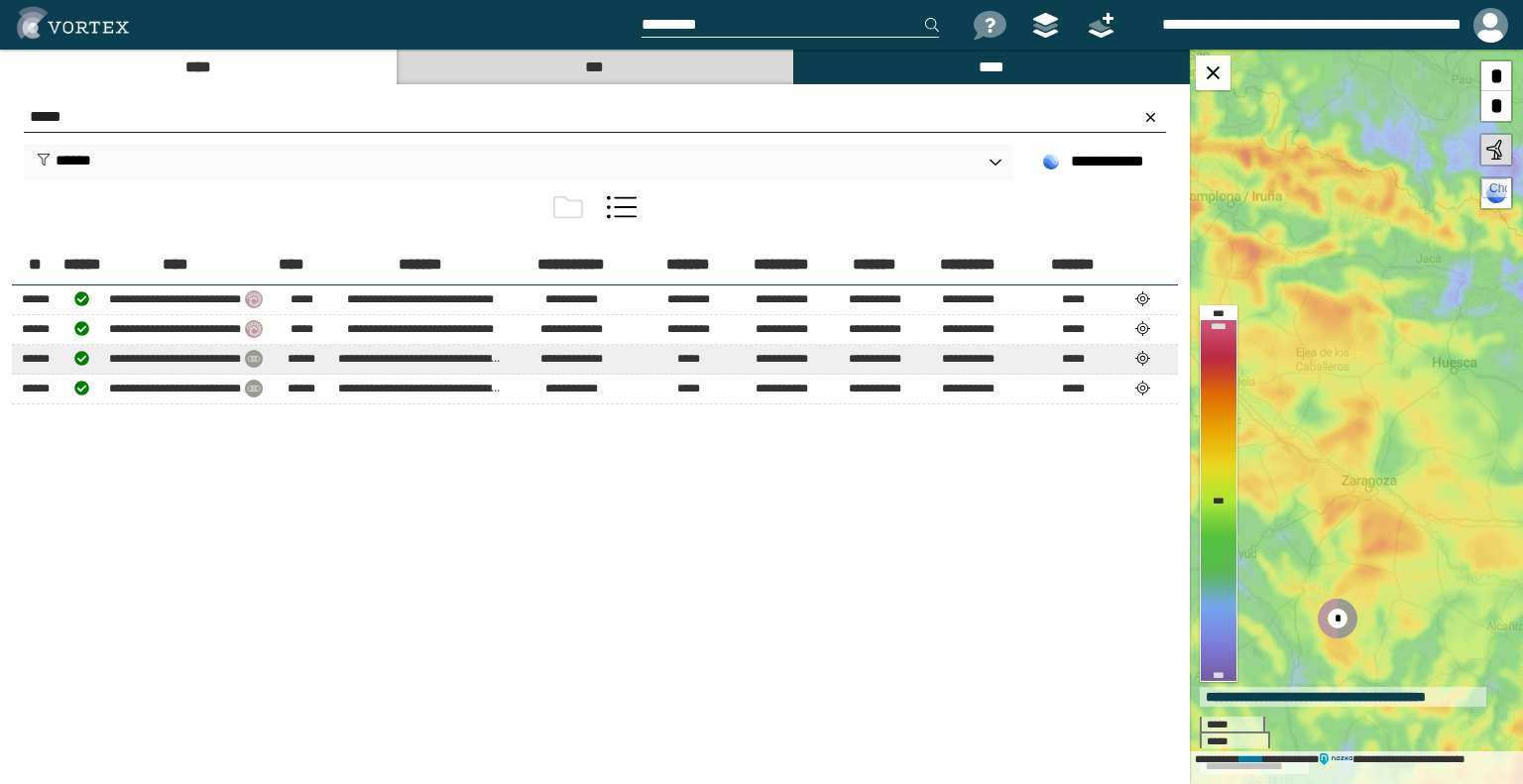 click at bounding box center [1143, 358] 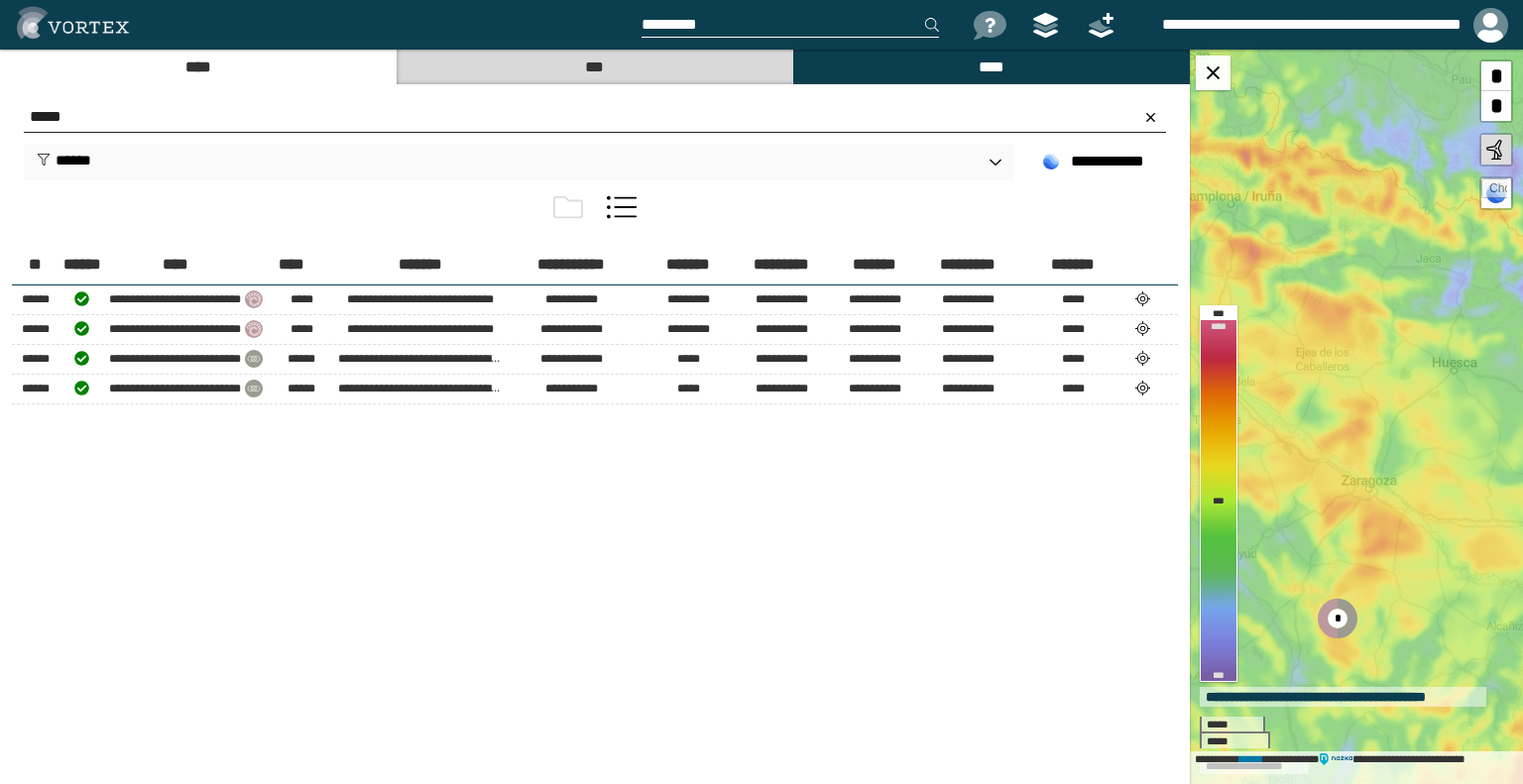 select on "*****" 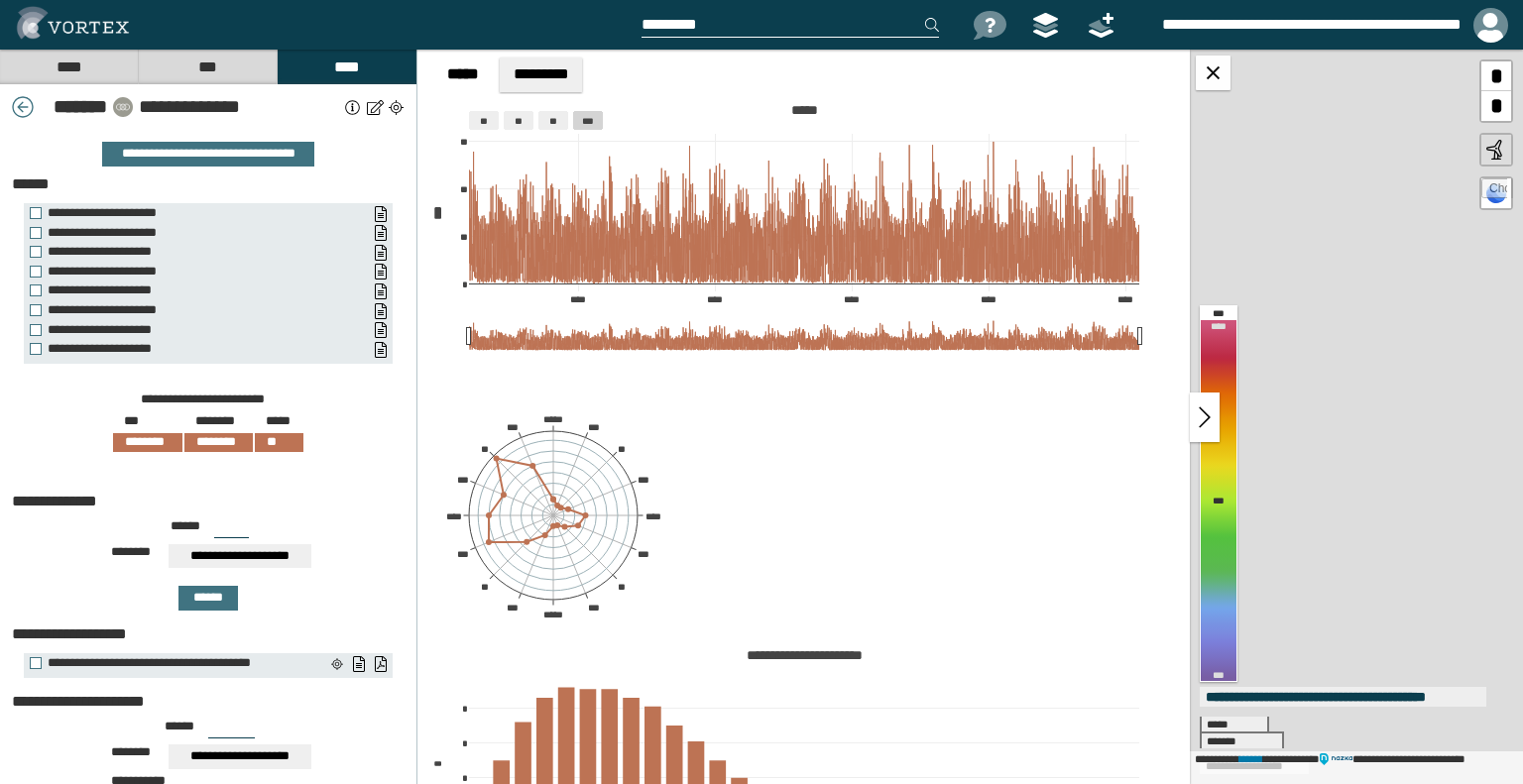 scroll, scrollTop: 108, scrollLeft: 0, axis: vertical 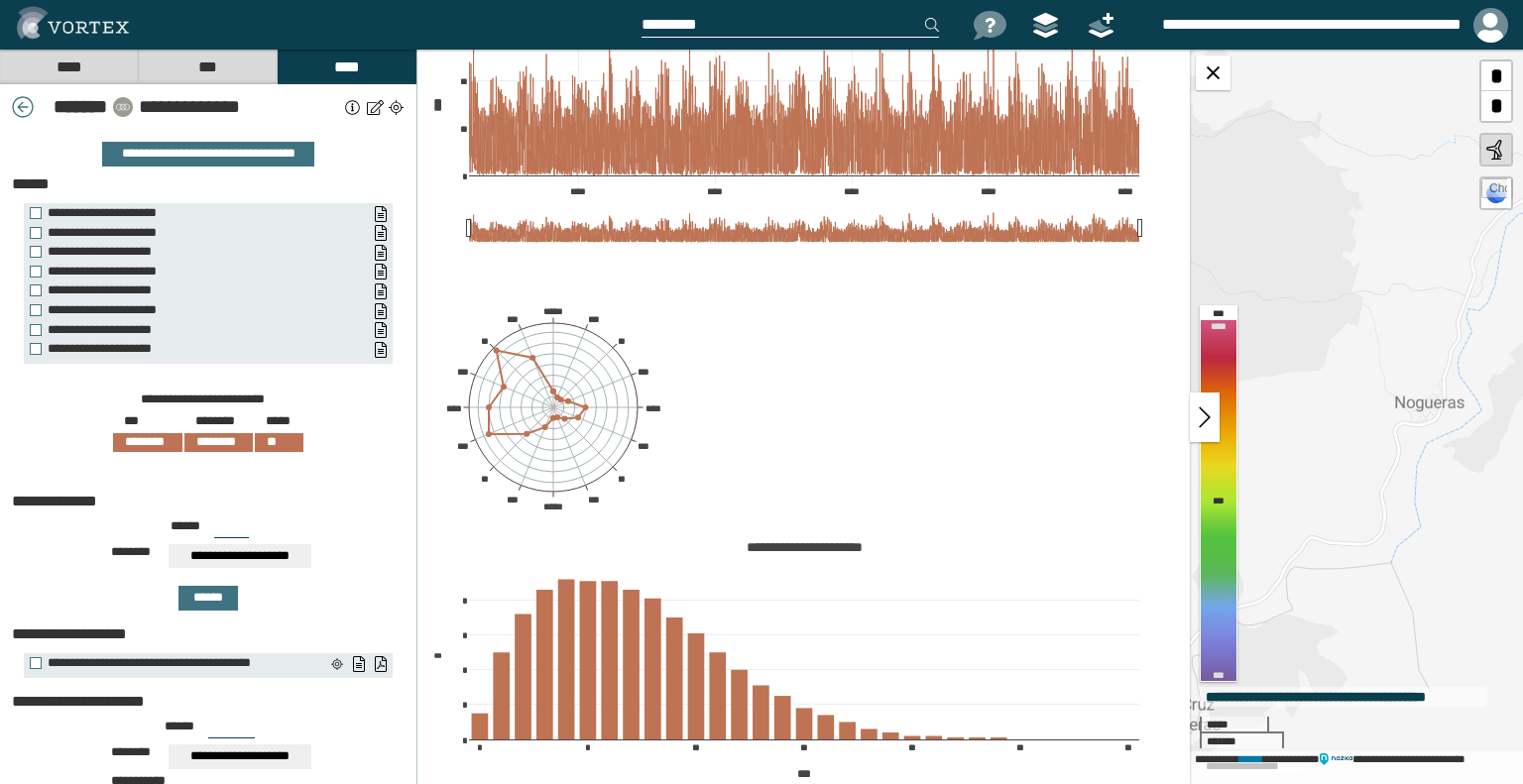 click on "[FIRST] [LAST] [ADDRESS] [CITY], [STATE] [ZIP]" at bounding box center [1356, 416] 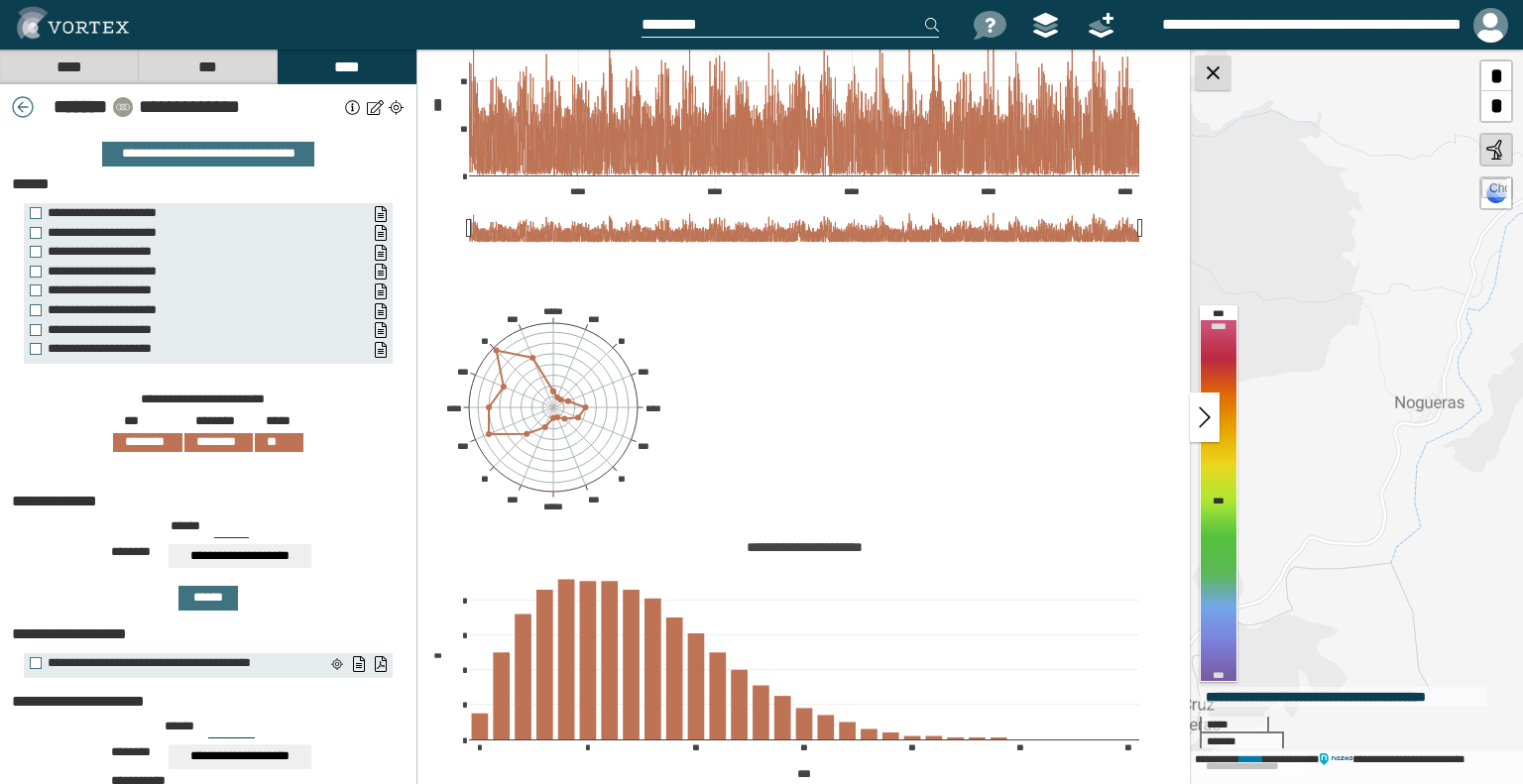 click at bounding box center (1213, 72) 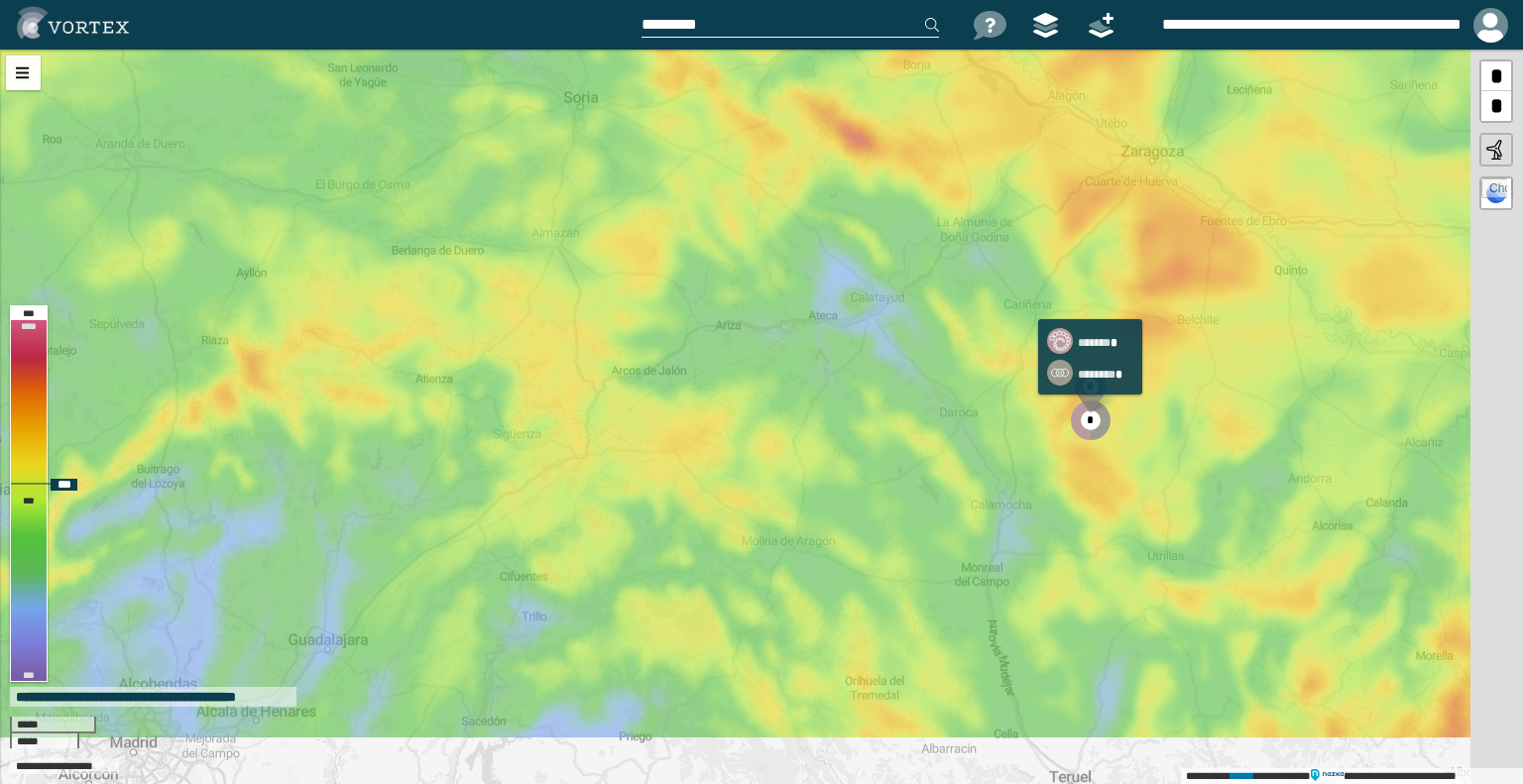 drag, startPoint x: 1181, startPoint y: 487, endPoint x: 1101, endPoint y: 419, distance: 104.99524 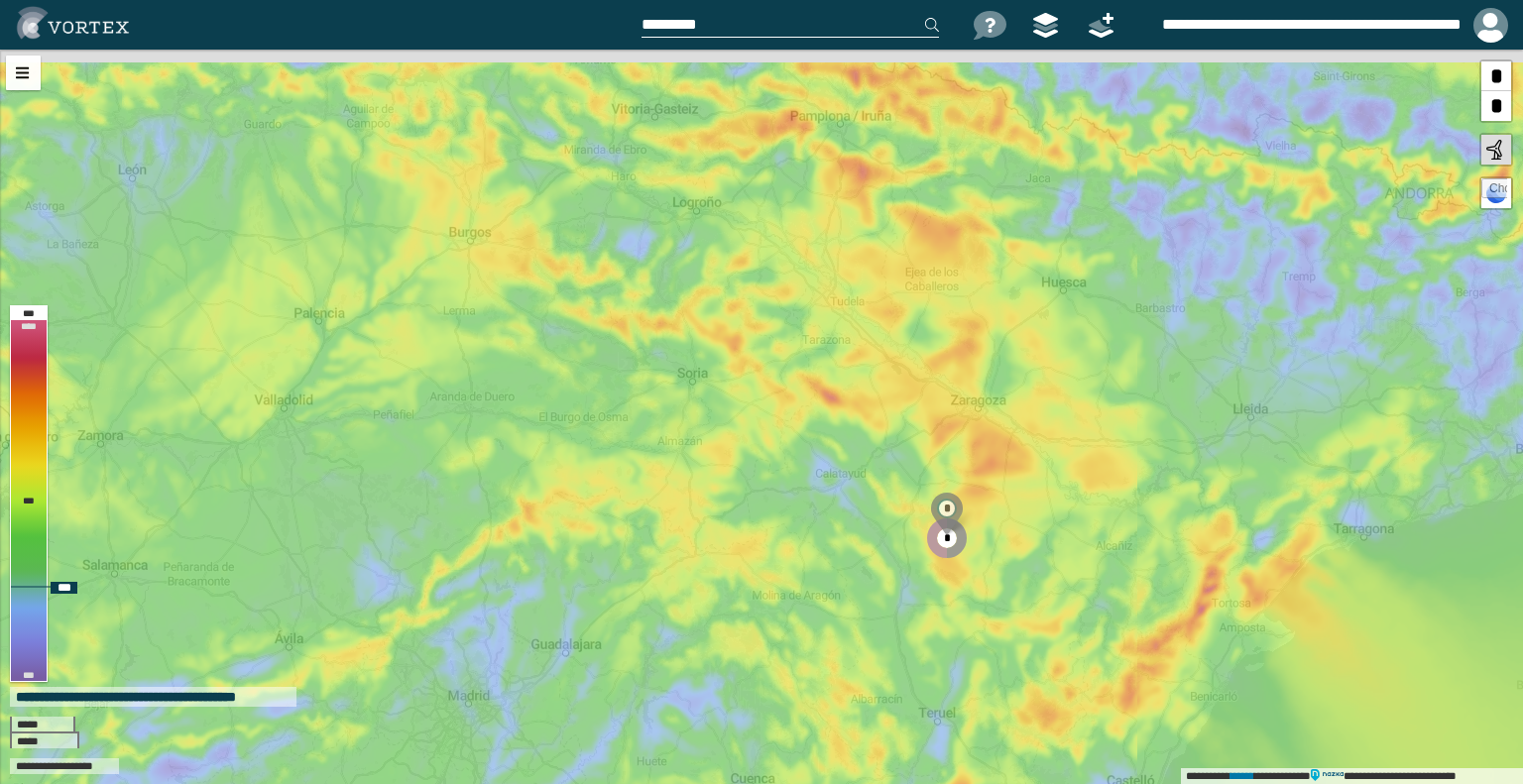drag, startPoint x: 988, startPoint y: 643, endPoint x: 960, endPoint y: 662, distance: 33.83785 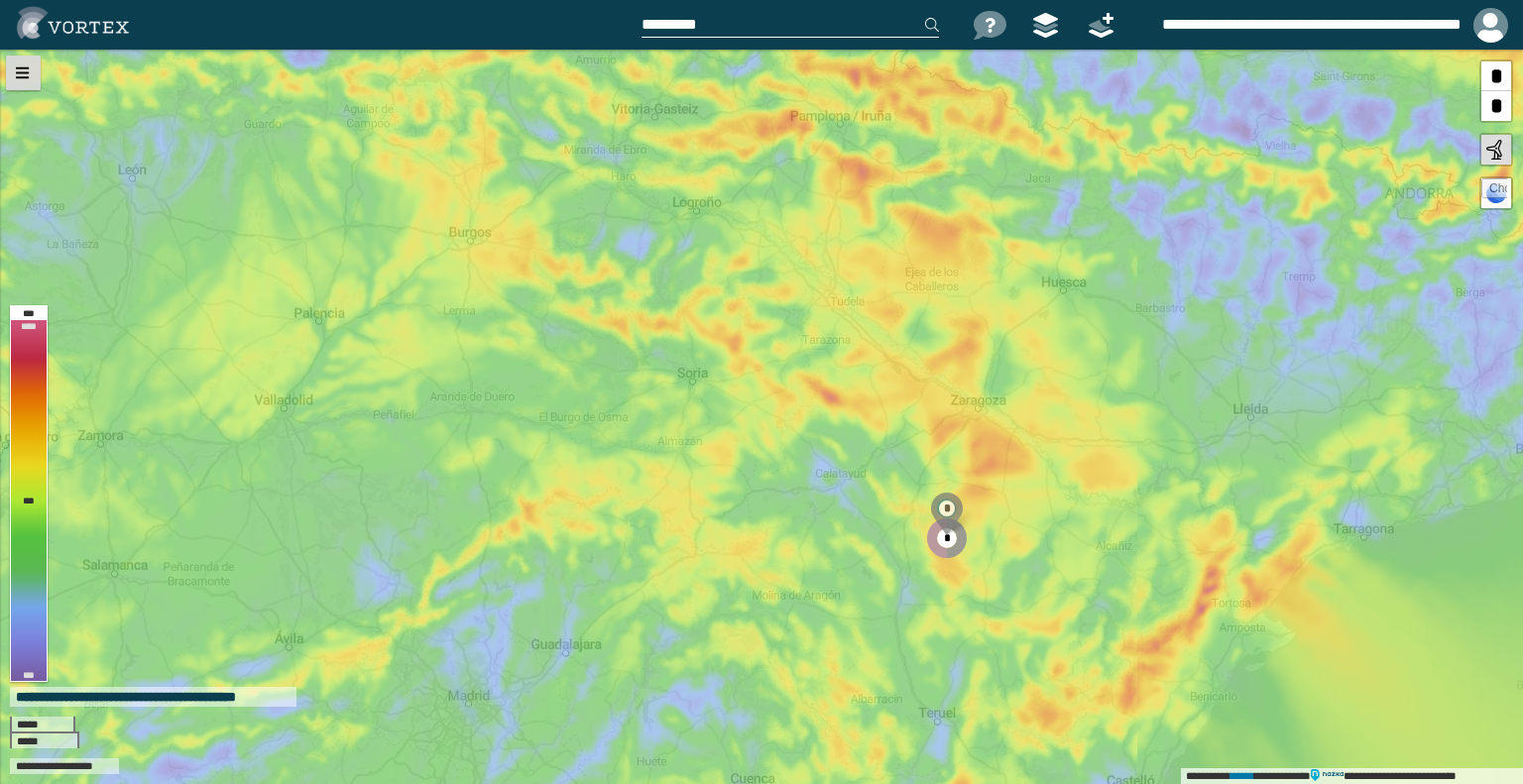 click at bounding box center (23, 72) 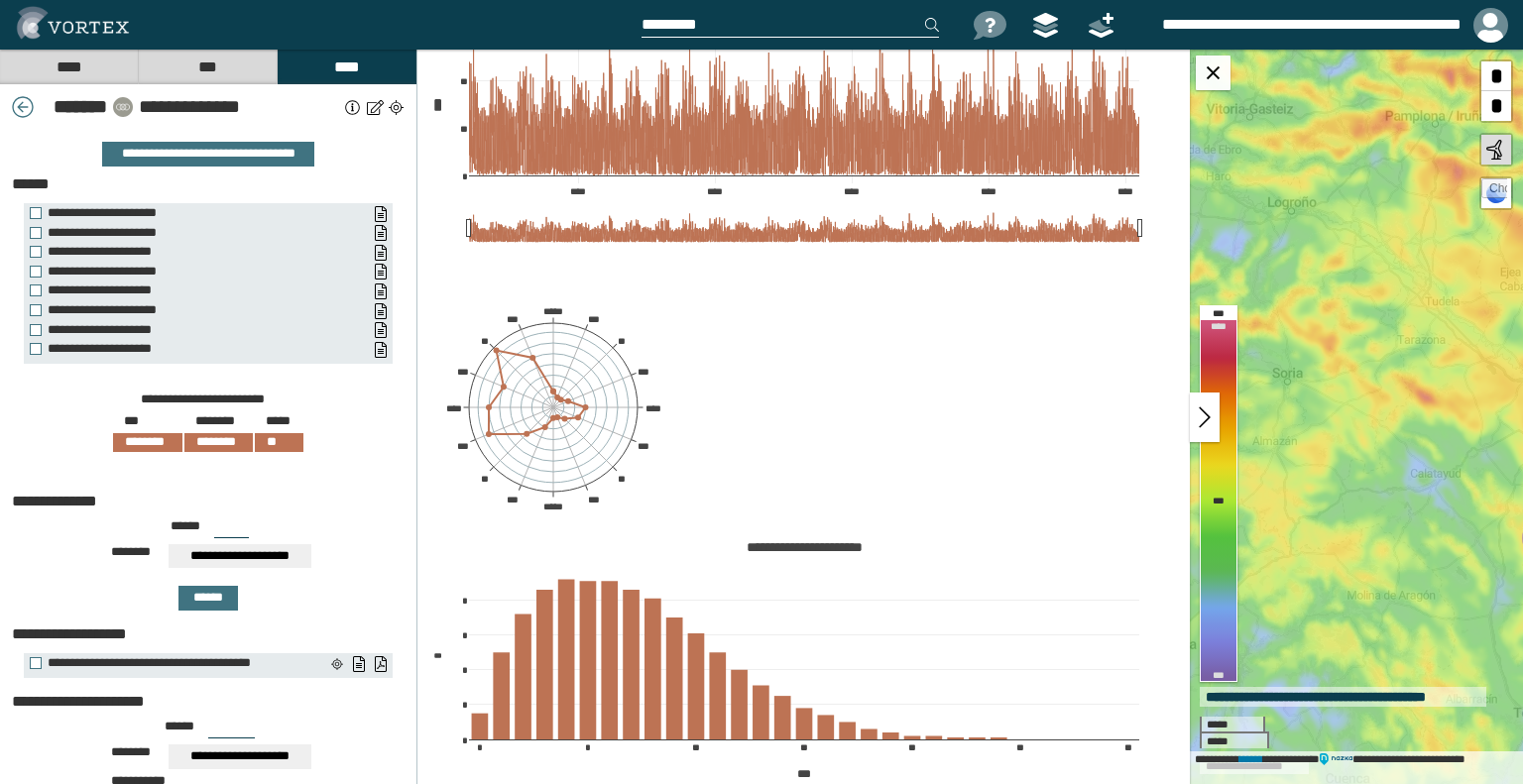 click on "****" at bounding box center [68, 66] 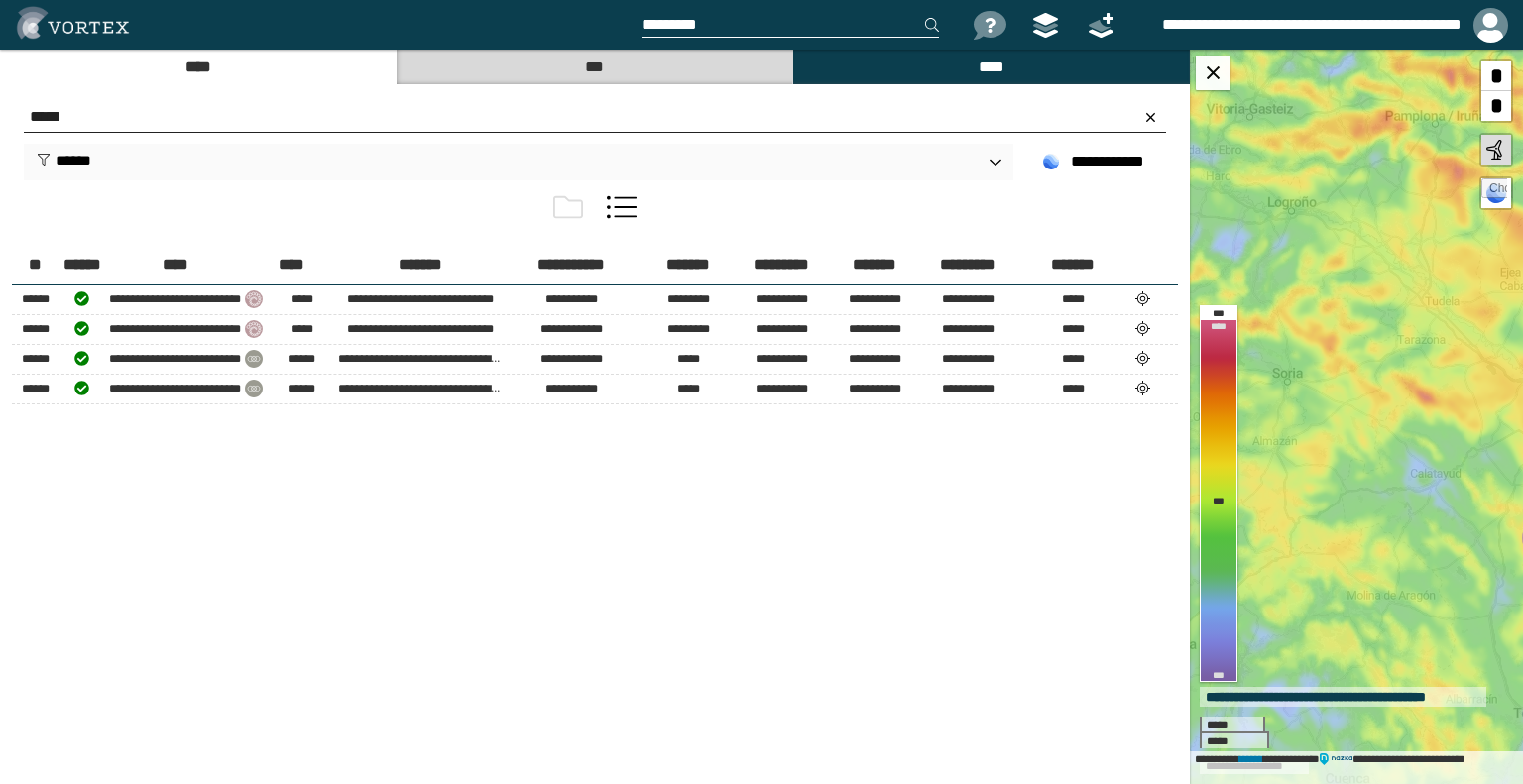 click on "*****" at bounding box center [595, 117] 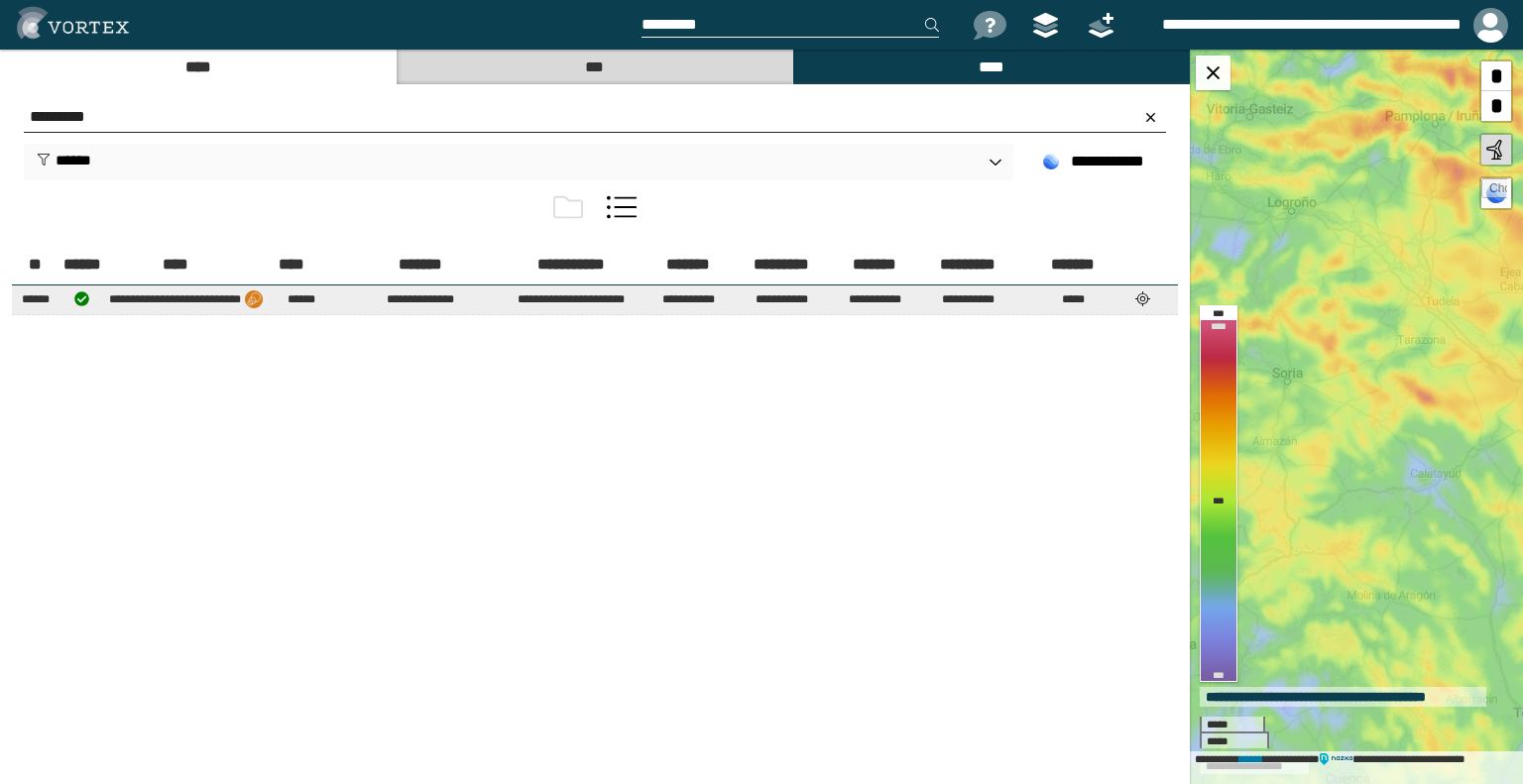 type on "*********" 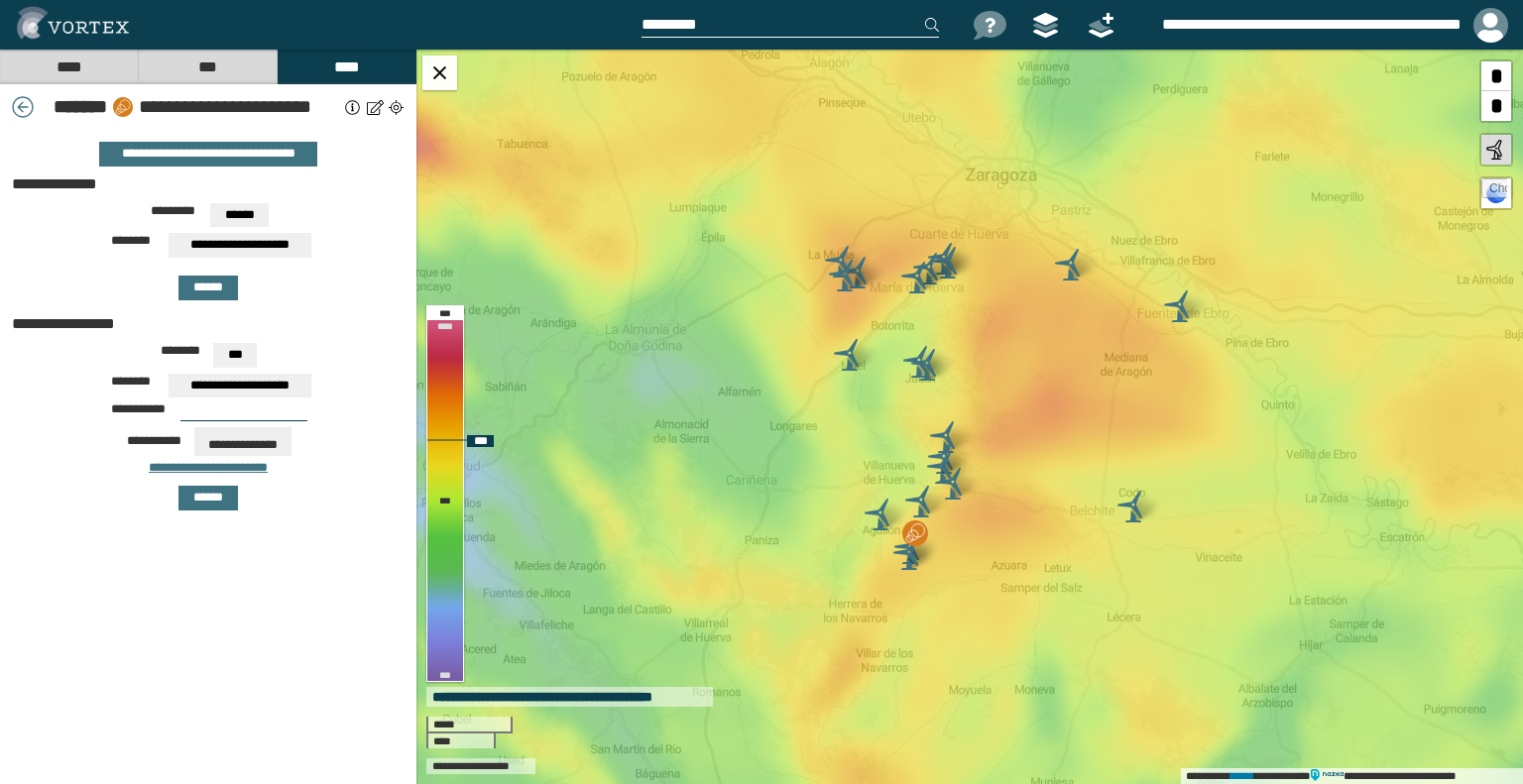 drag, startPoint x: 877, startPoint y: 604, endPoint x: 893, endPoint y: 526, distance: 79.62412 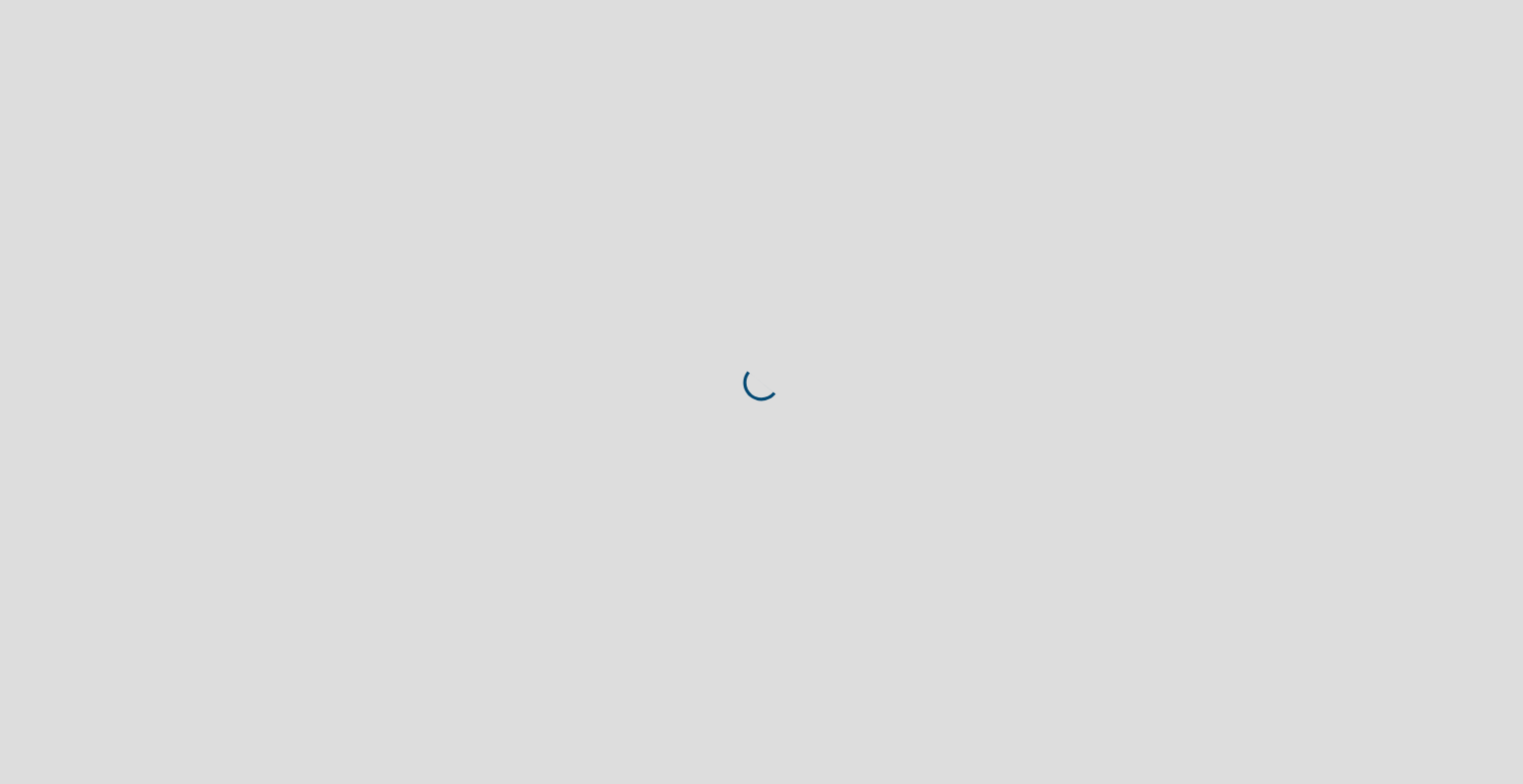 scroll, scrollTop: 0, scrollLeft: 0, axis: both 